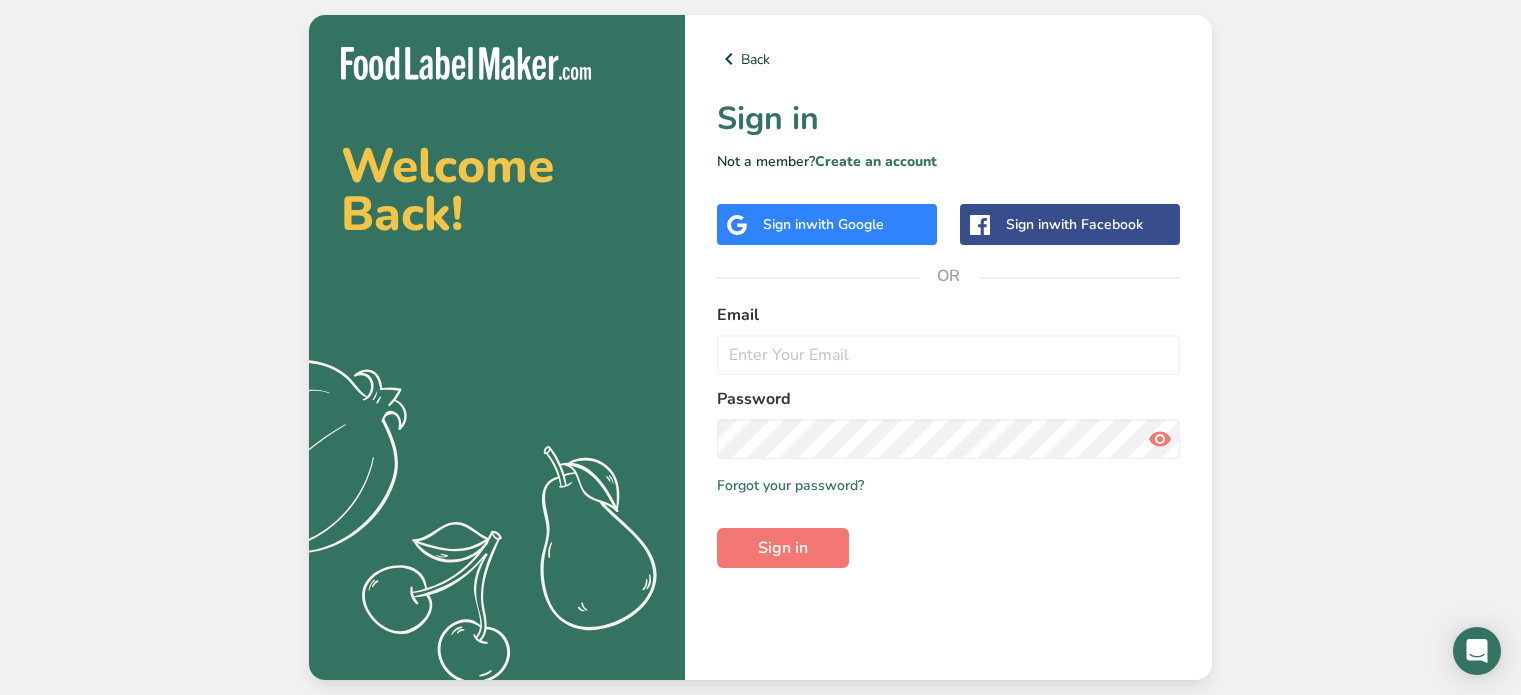 scroll, scrollTop: 0, scrollLeft: 0, axis: both 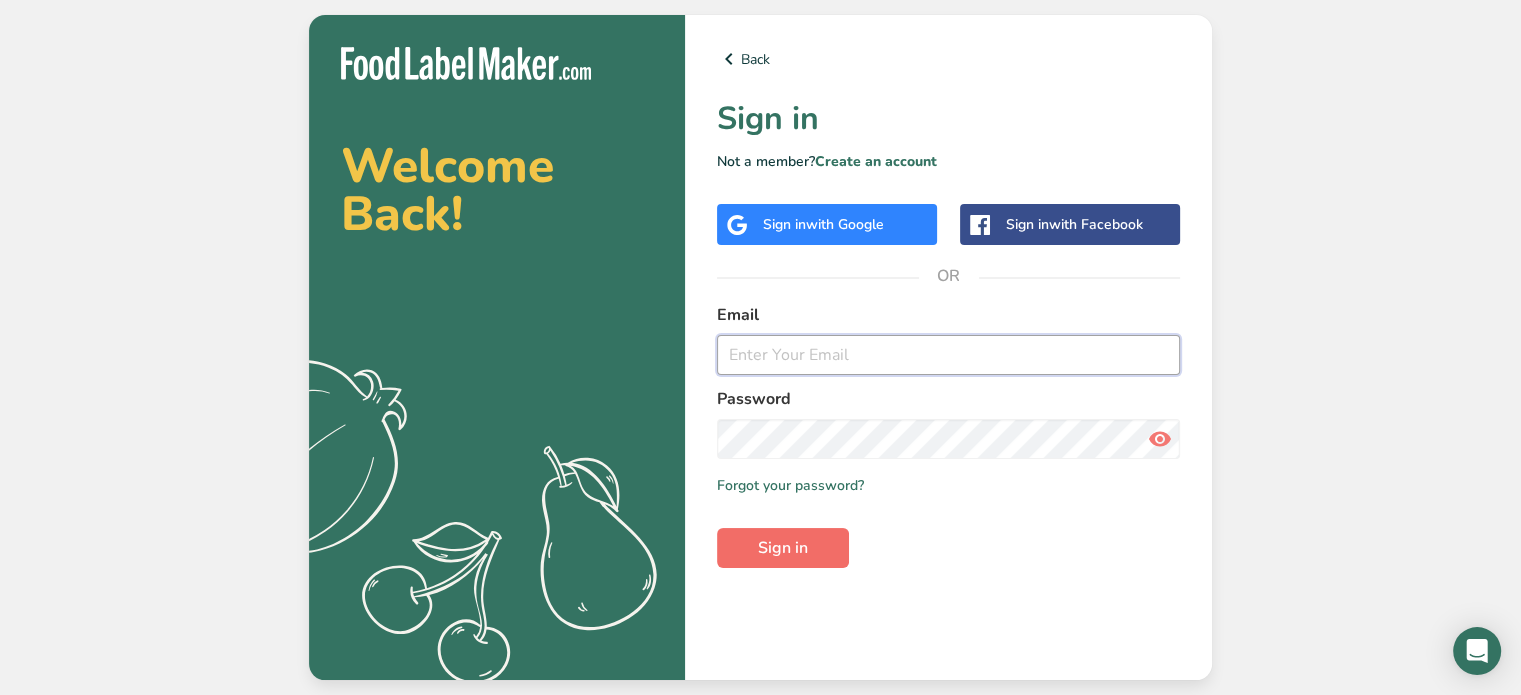 type on "quality@[EXAMPLE].com" 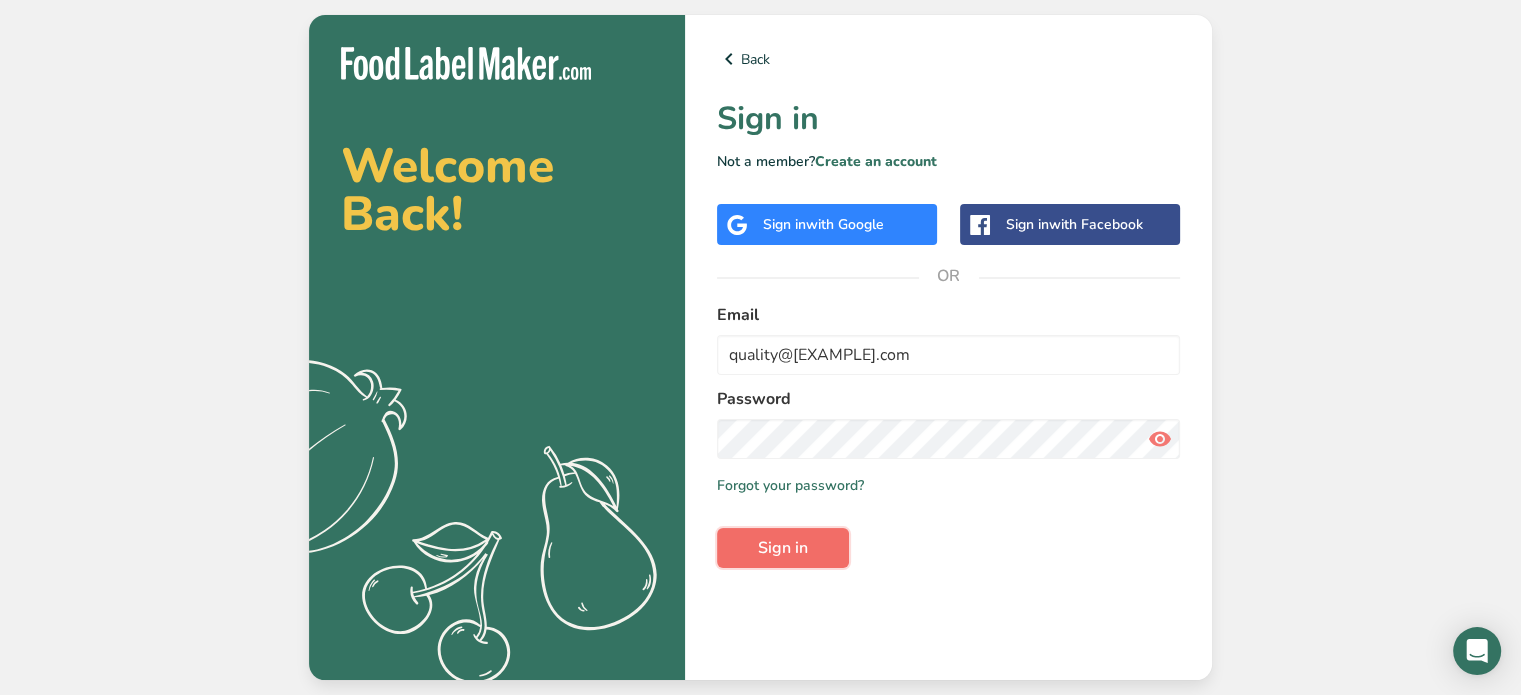 click on "Sign in" at bounding box center [783, 548] 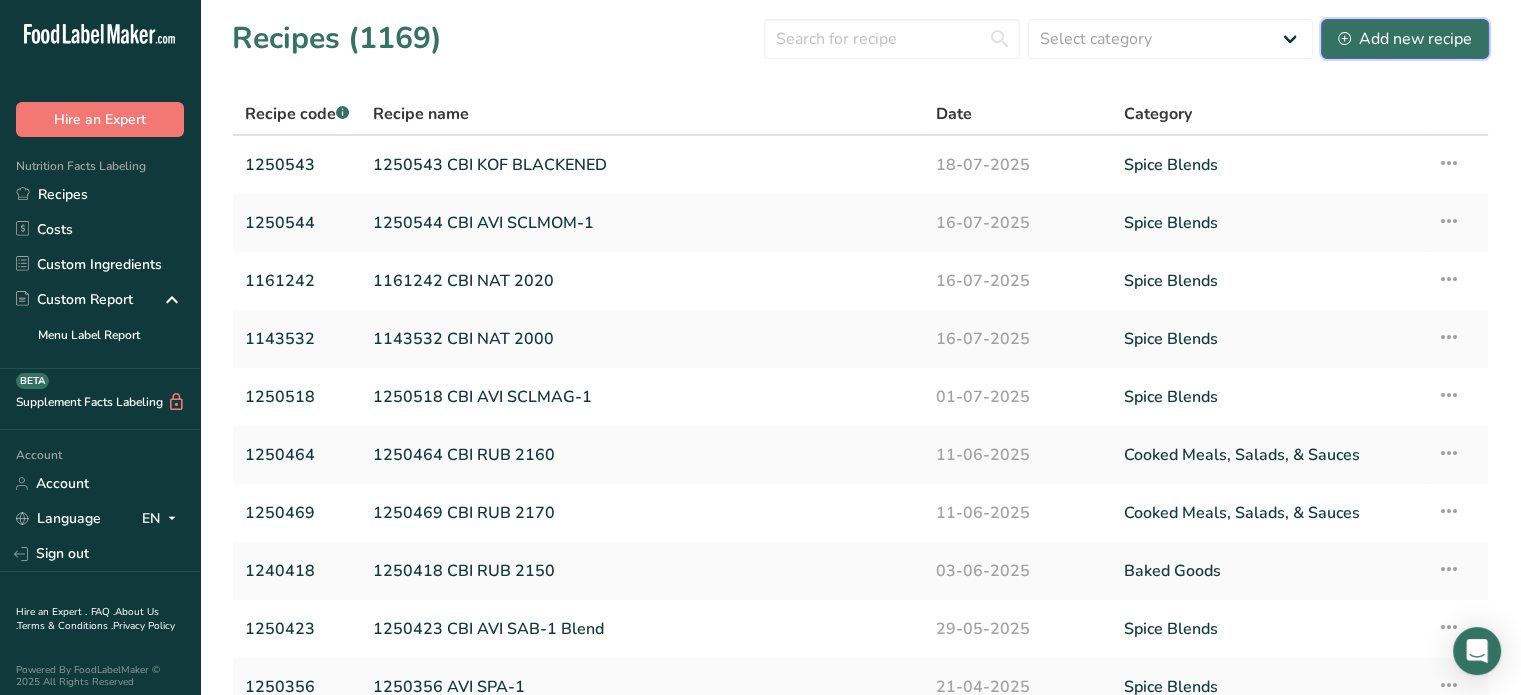 click on "Add new recipe" at bounding box center (1405, 39) 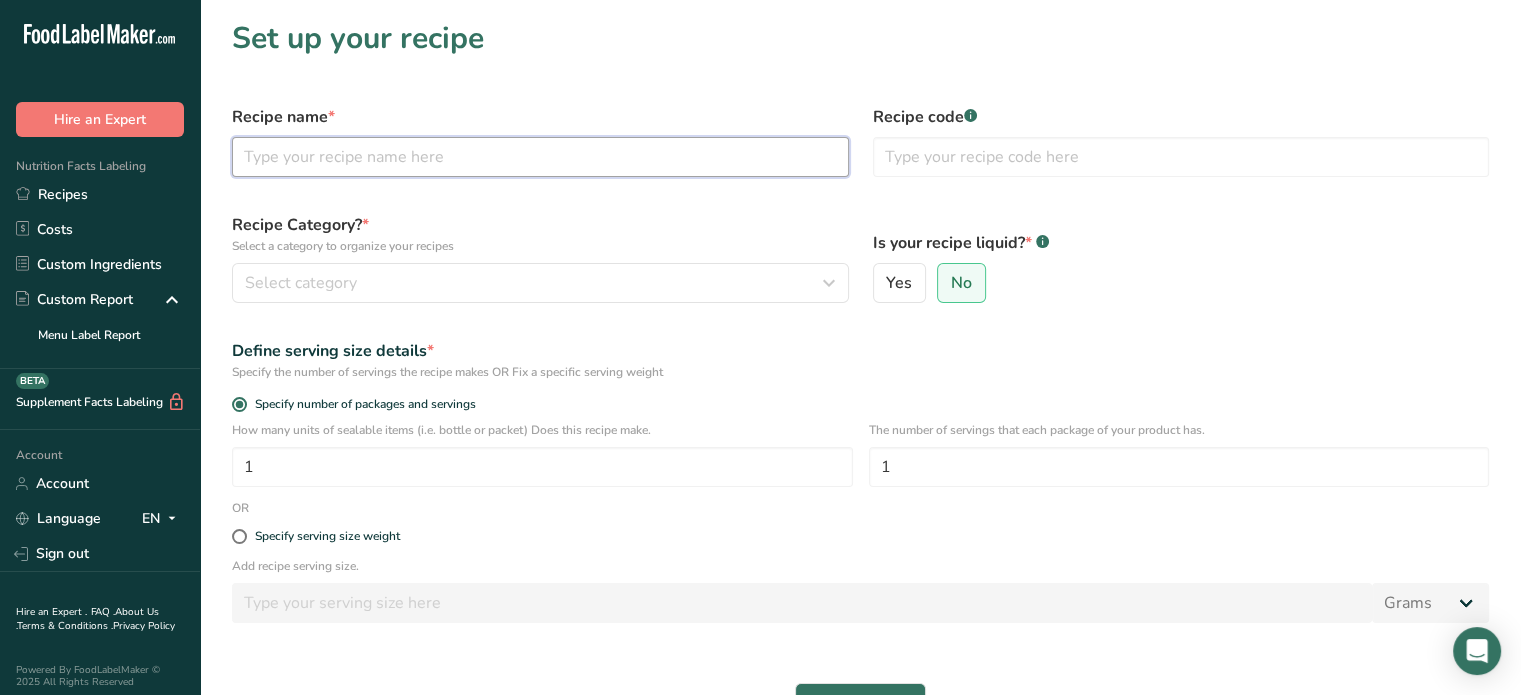 click at bounding box center [540, 157] 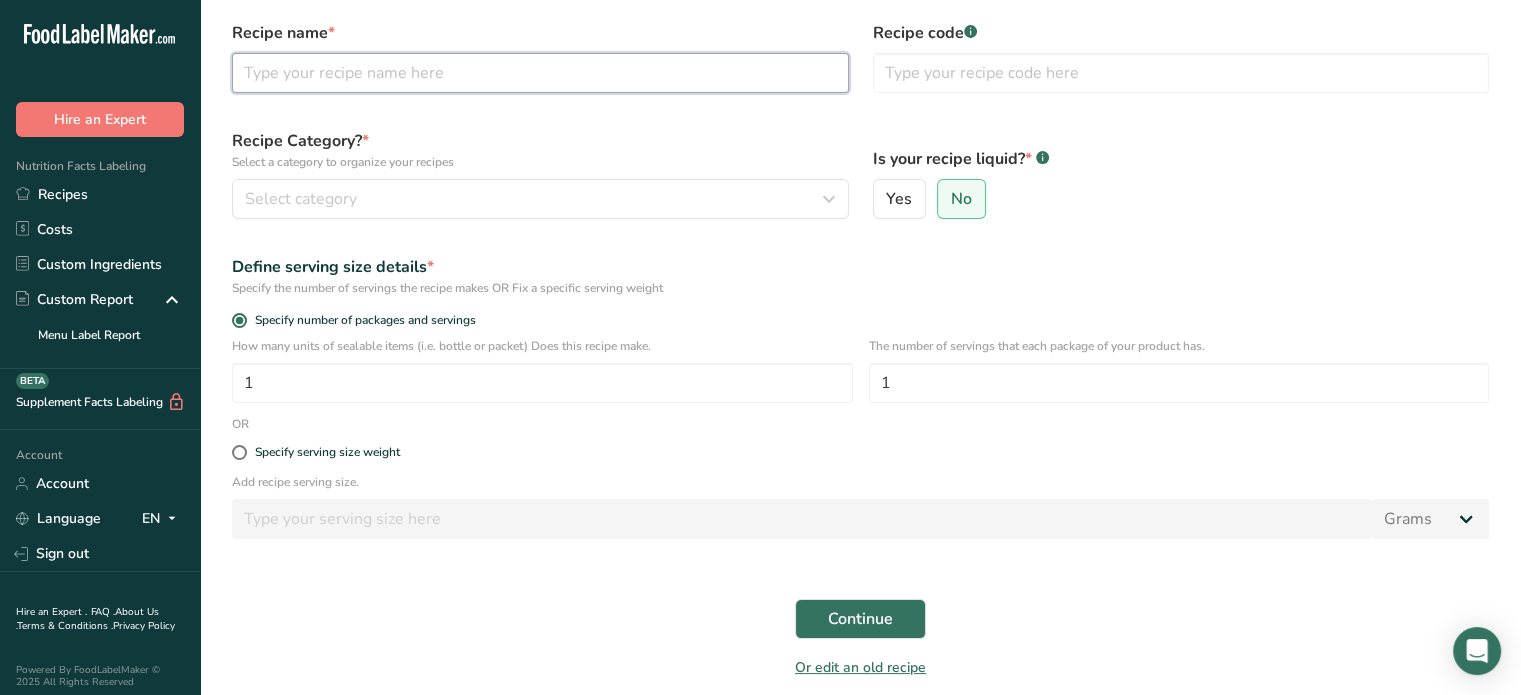 scroll, scrollTop: 0, scrollLeft: 0, axis: both 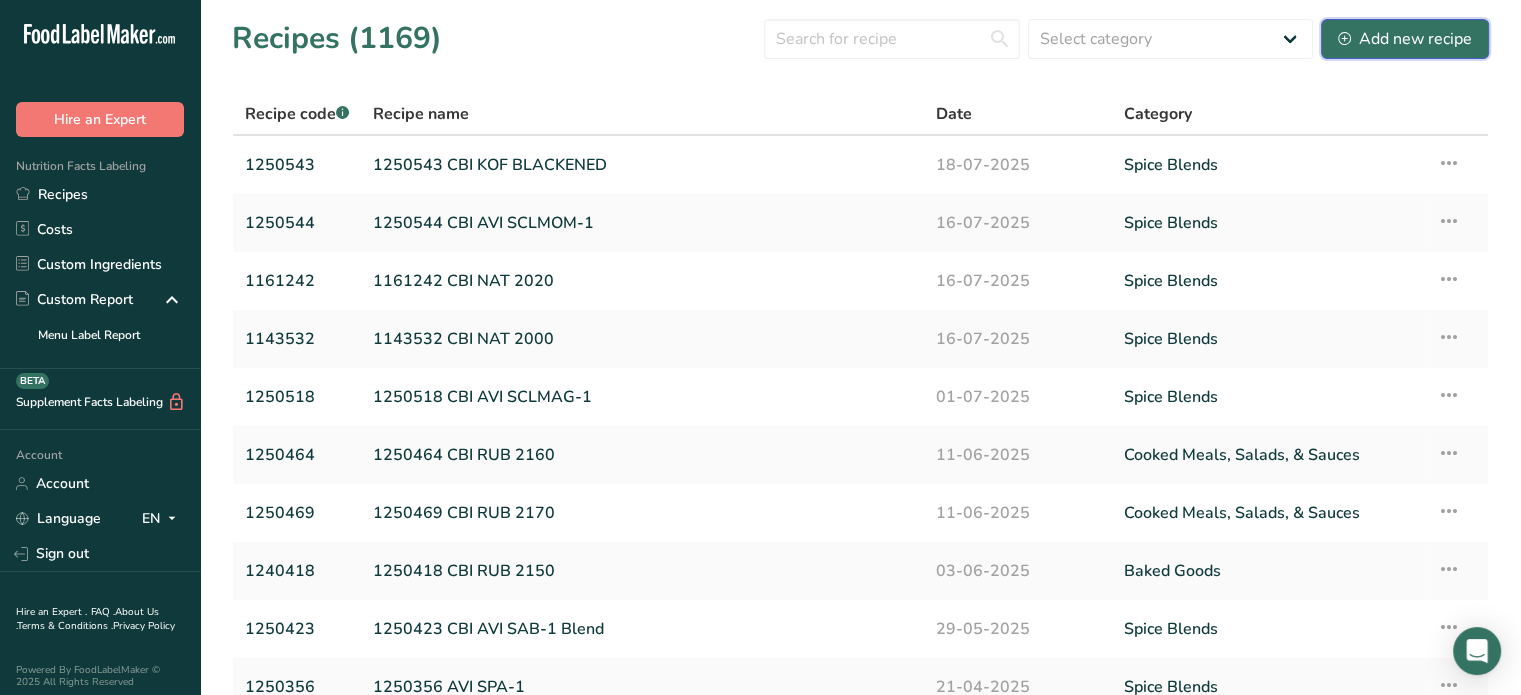 click on "Add new recipe" at bounding box center [1405, 39] 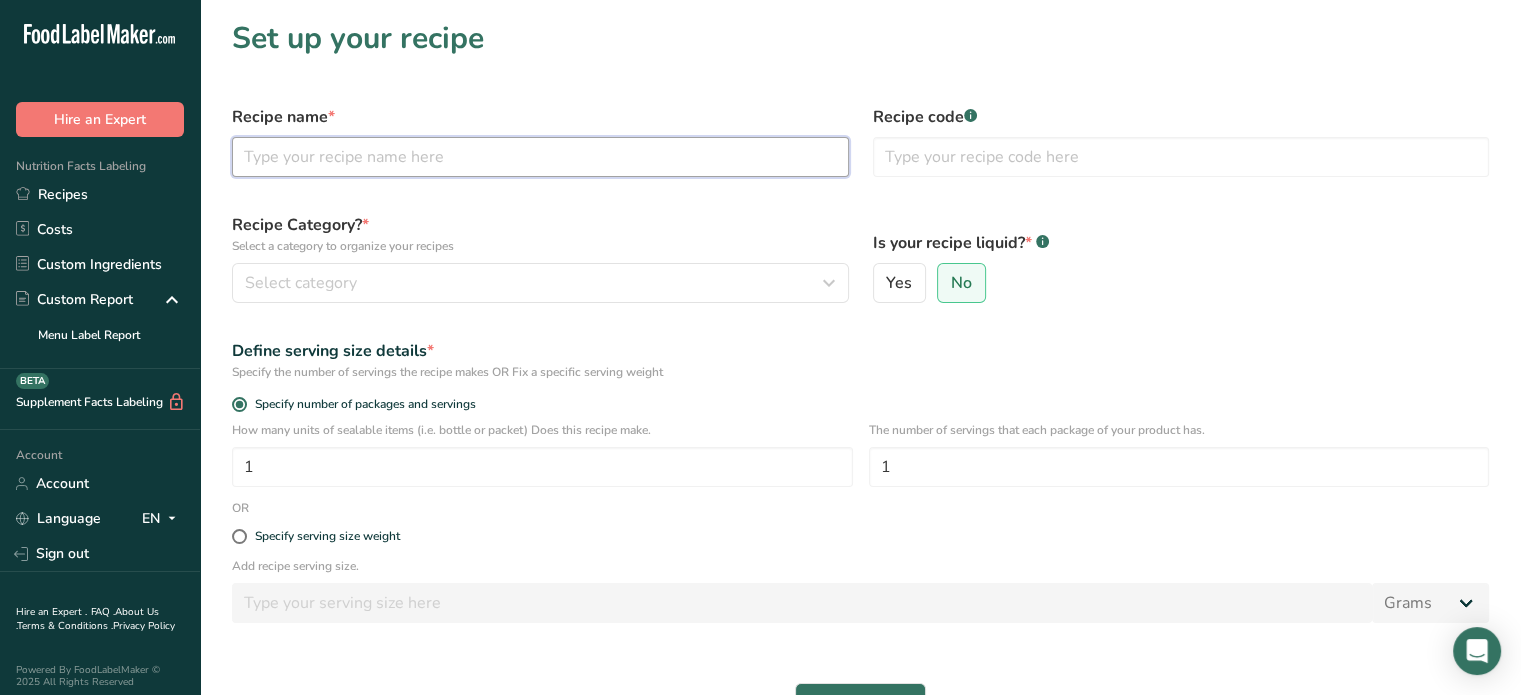 click at bounding box center (540, 157) 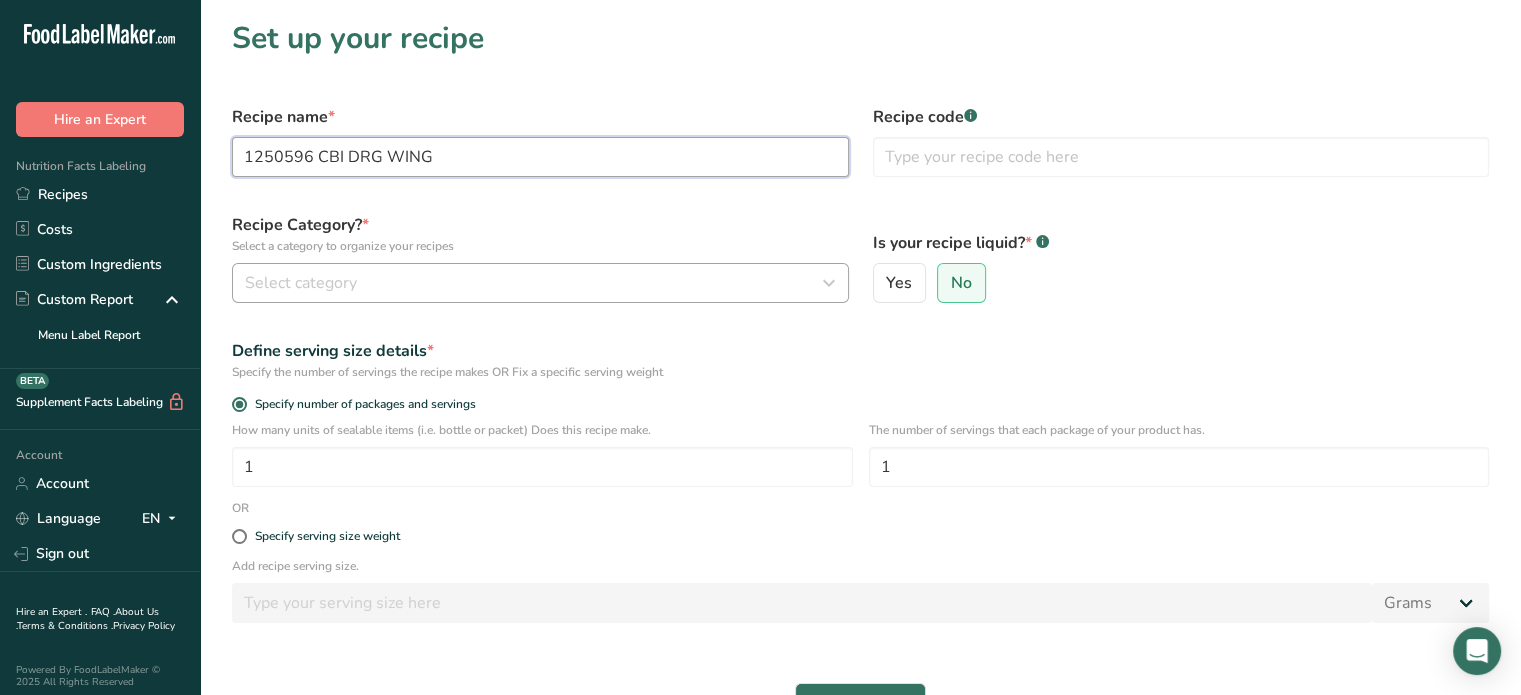 type on "1250596 CBI DRG WING" 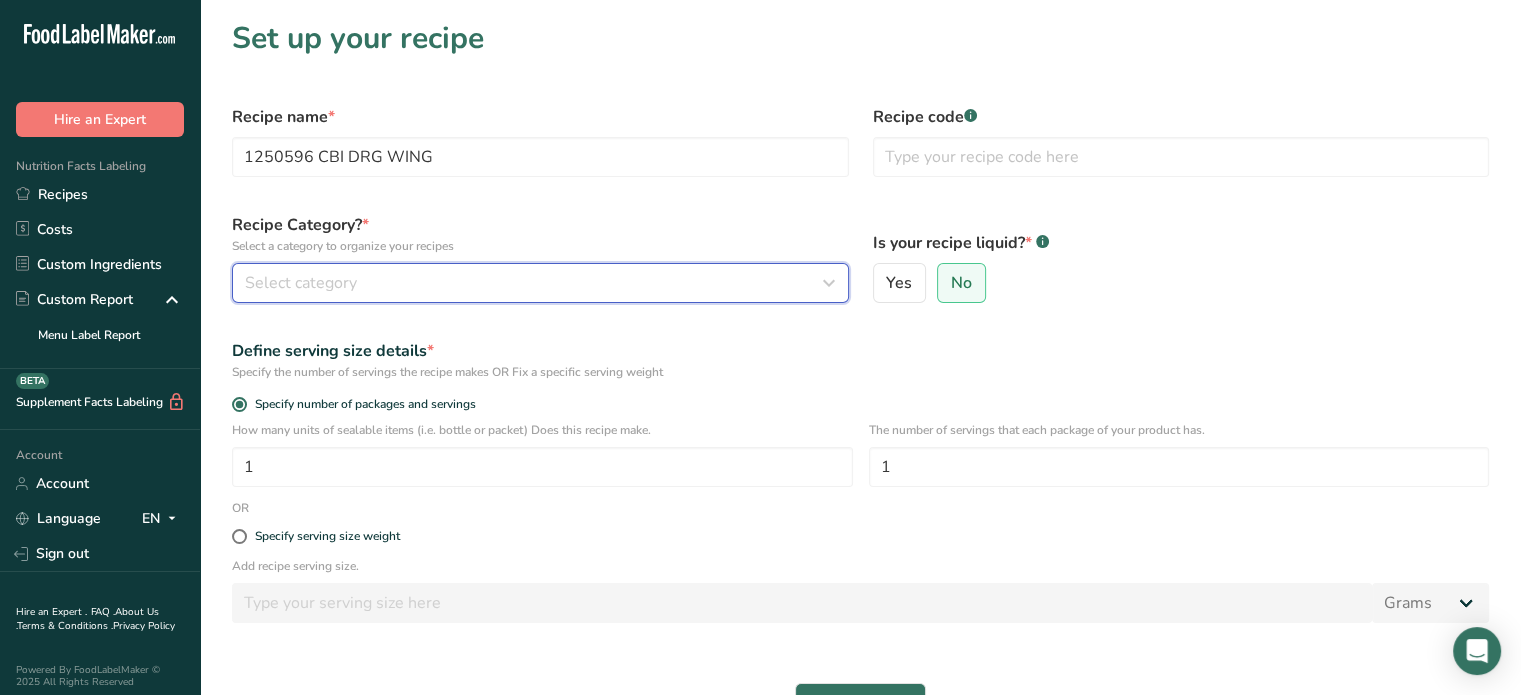 click on "Select category" at bounding box center [301, 283] 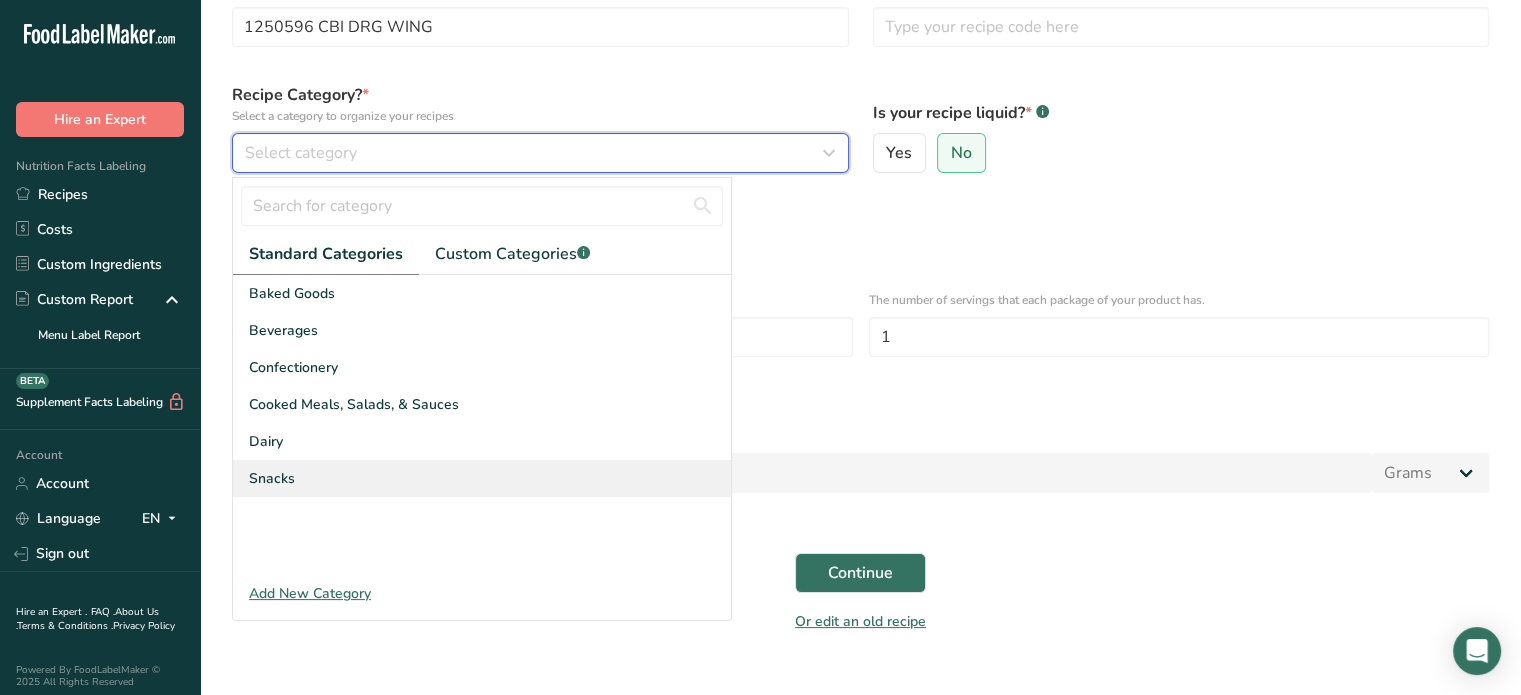 scroll, scrollTop: 164, scrollLeft: 0, axis: vertical 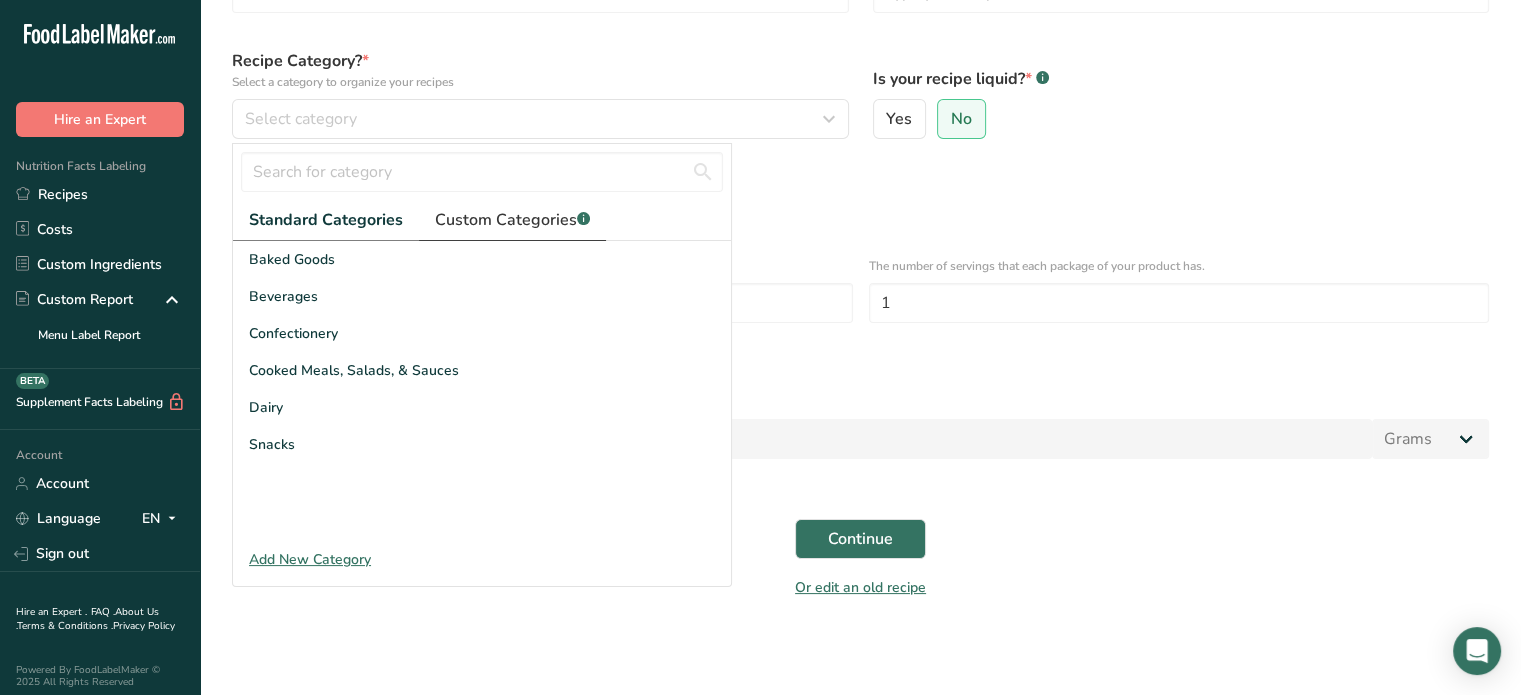 click on "Custom Categories
.a-a{fill:#347362;}.b-a{fill:#fff;}" at bounding box center [512, 220] 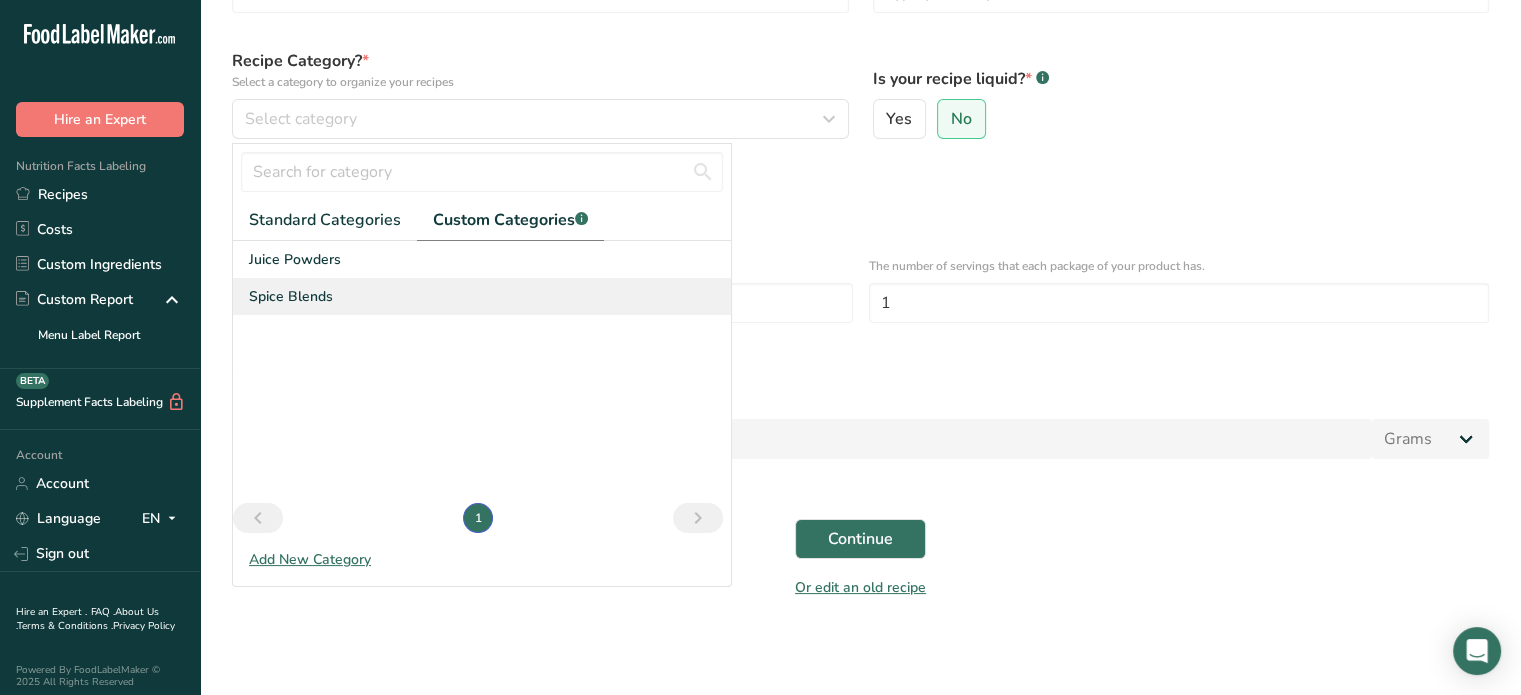 click on "Spice Blends" at bounding box center (291, 296) 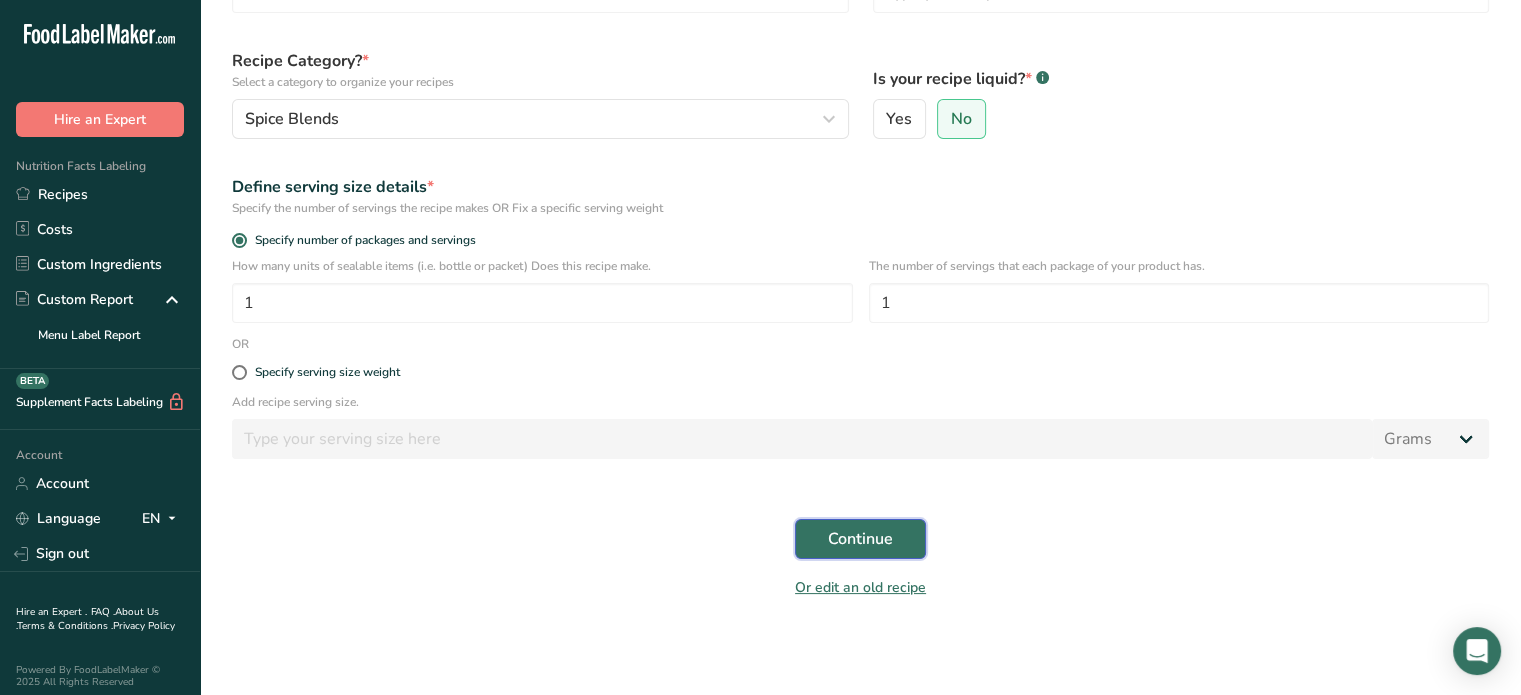 click on "Continue" at bounding box center (860, 539) 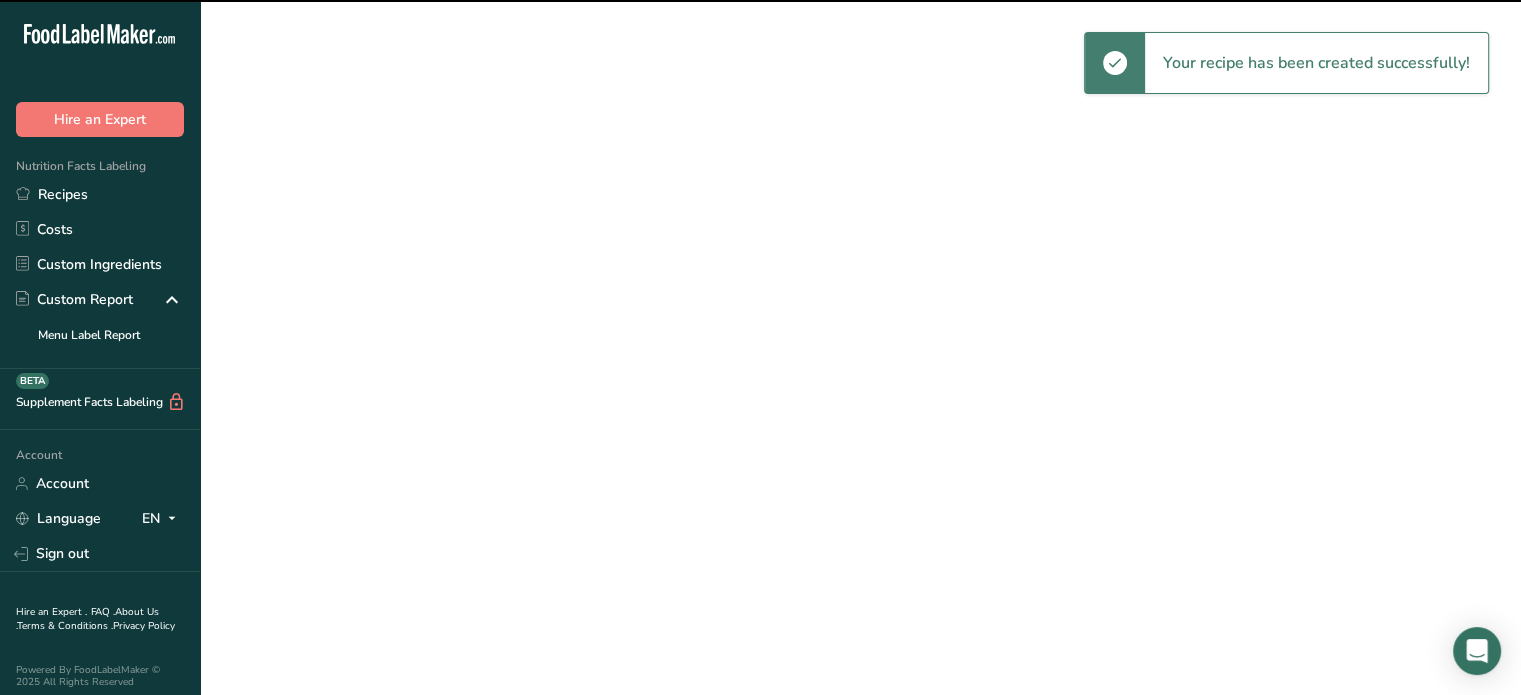 scroll, scrollTop: 0, scrollLeft: 0, axis: both 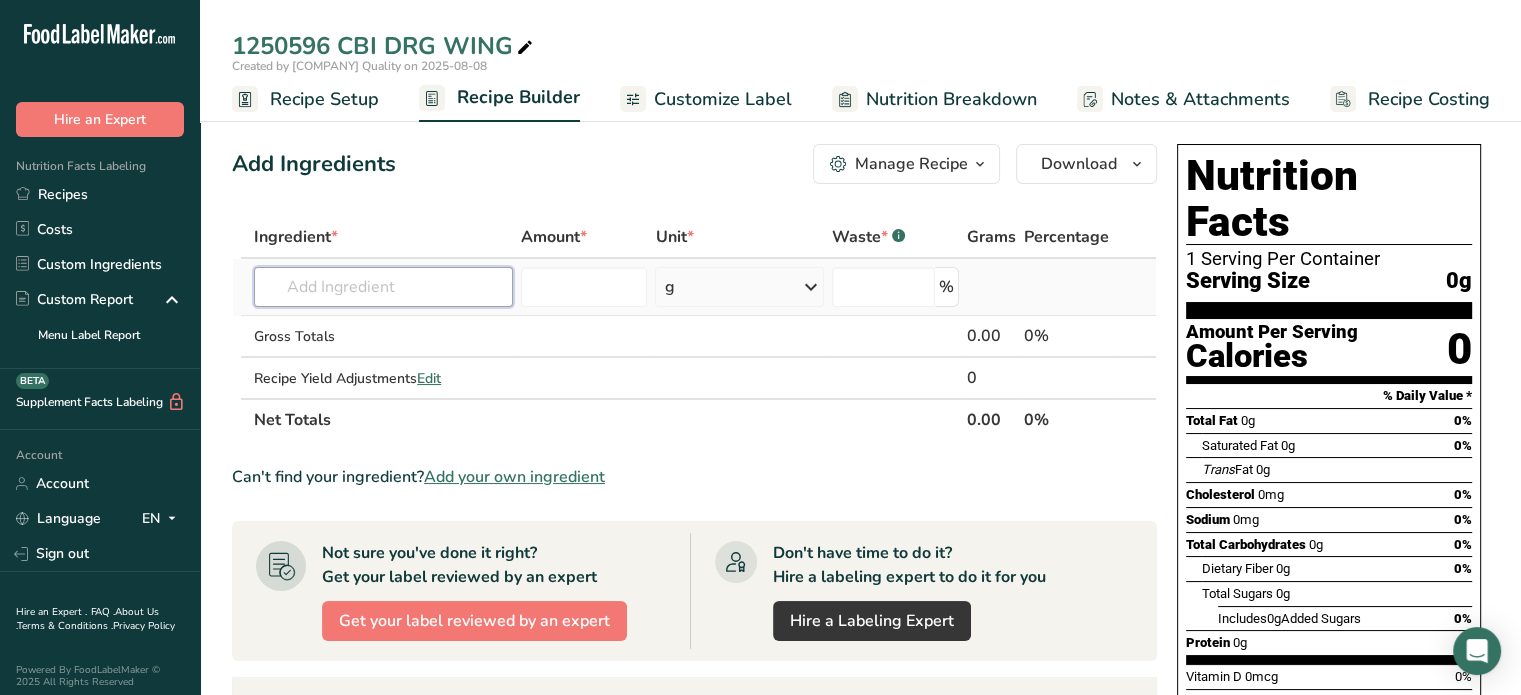 click at bounding box center (383, 287) 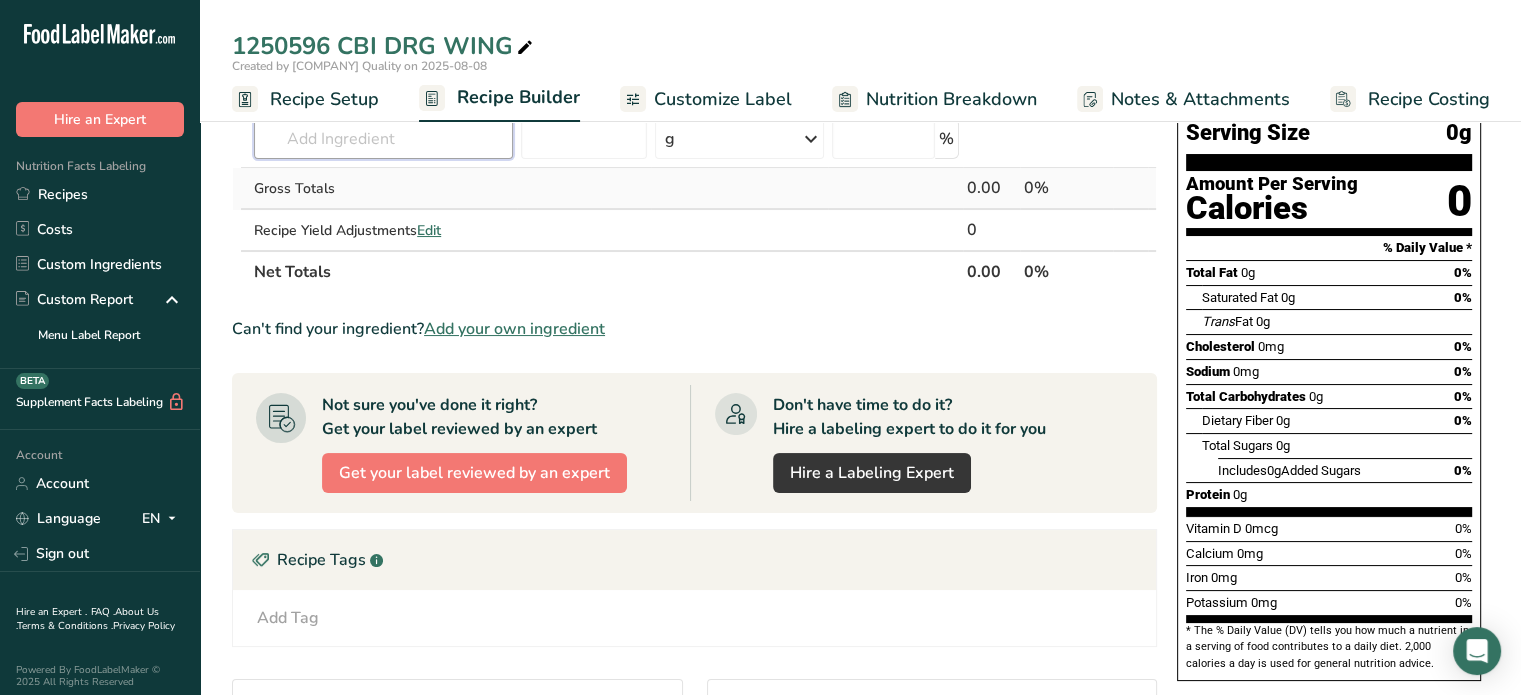 scroll, scrollTop: 0, scrollLeft: 0, axis: both 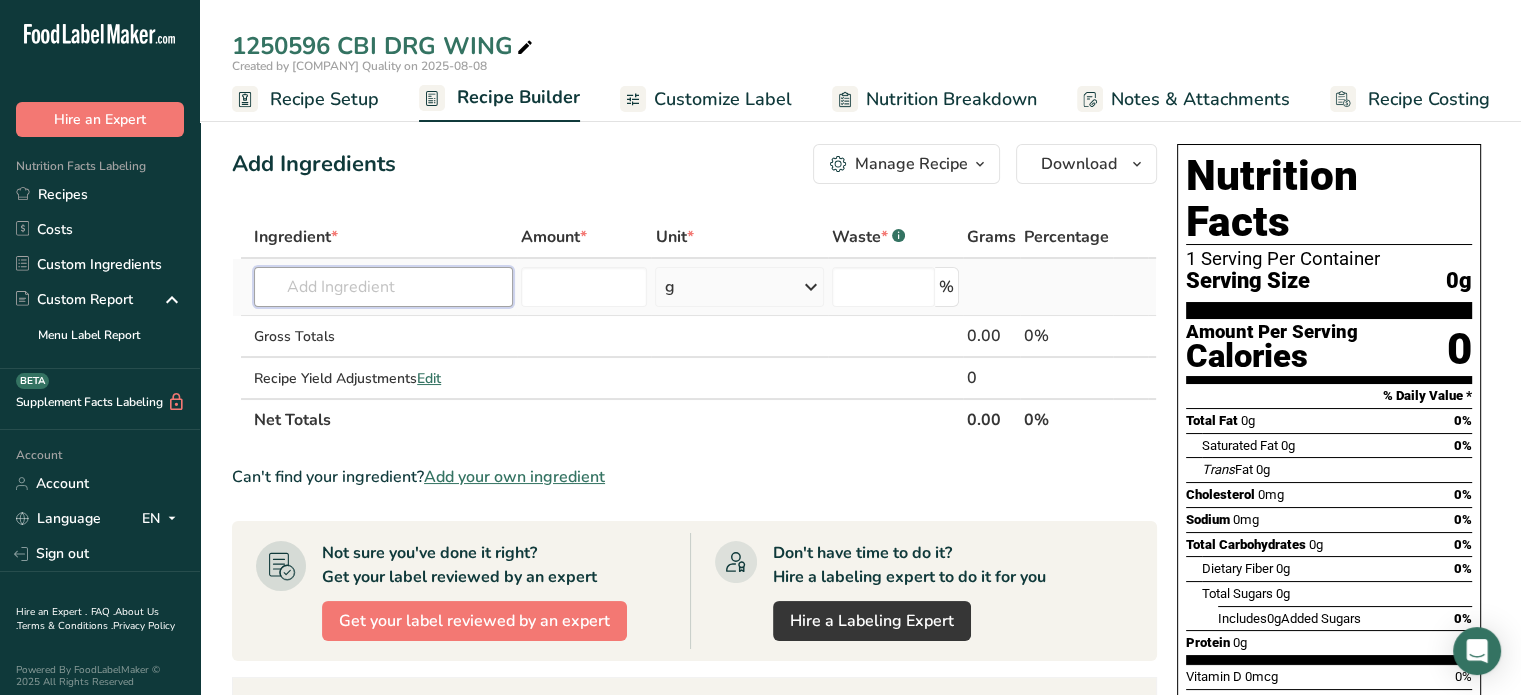 click at bounding box center (383, 287) 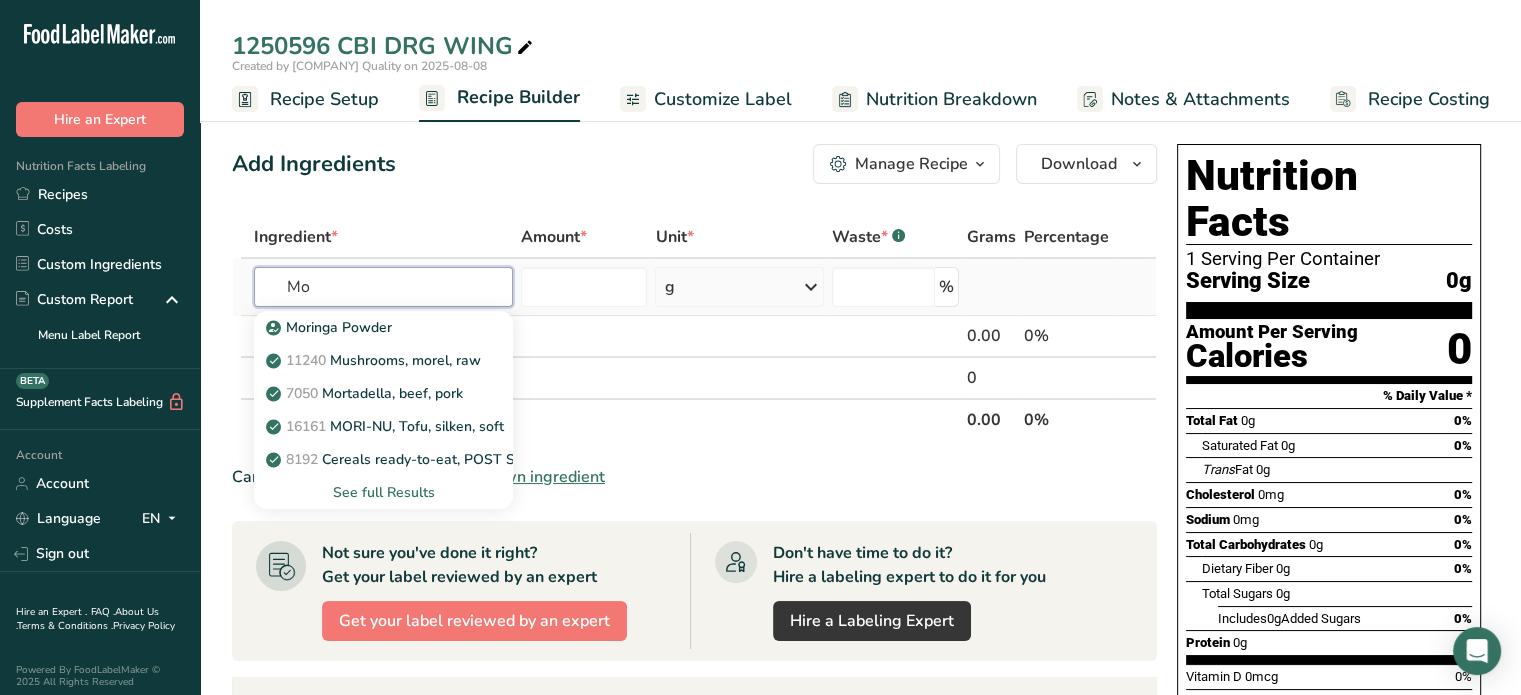 type on "M" 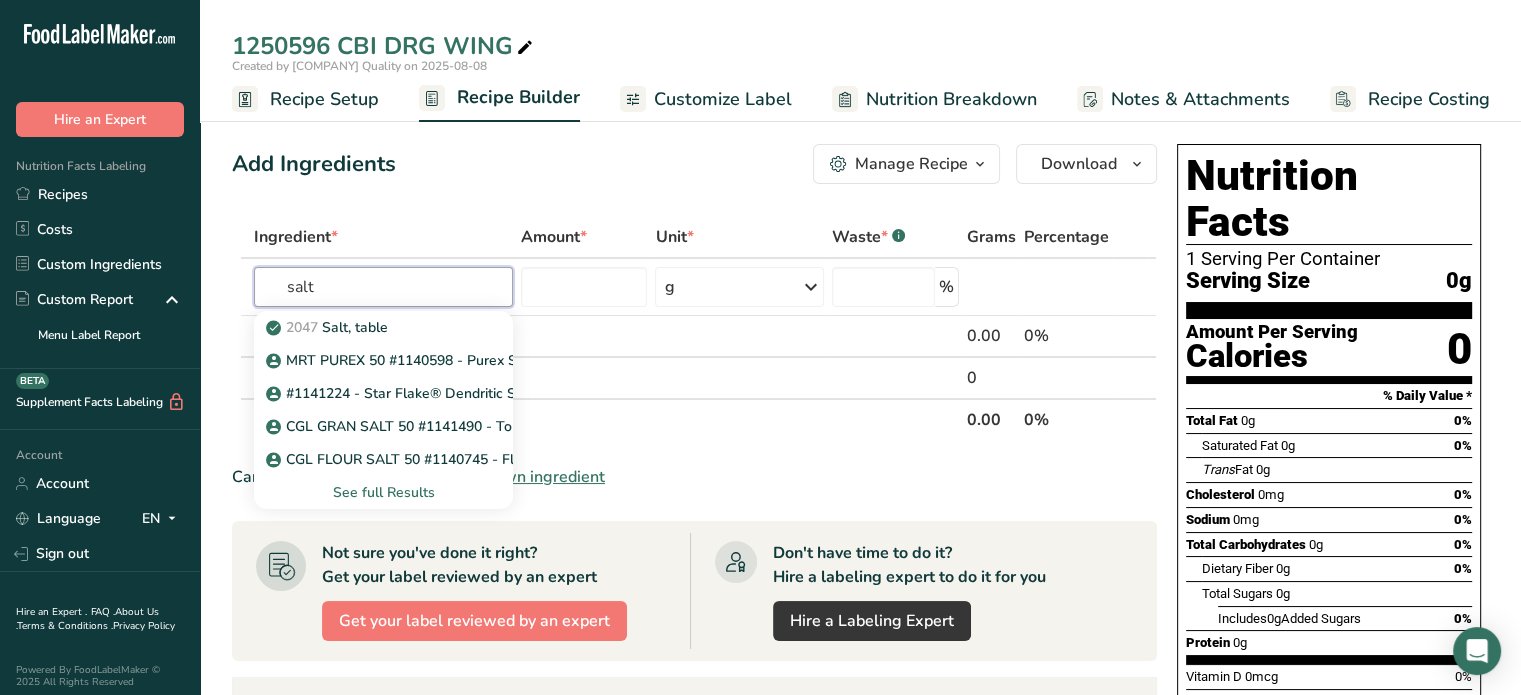 type on "salt" 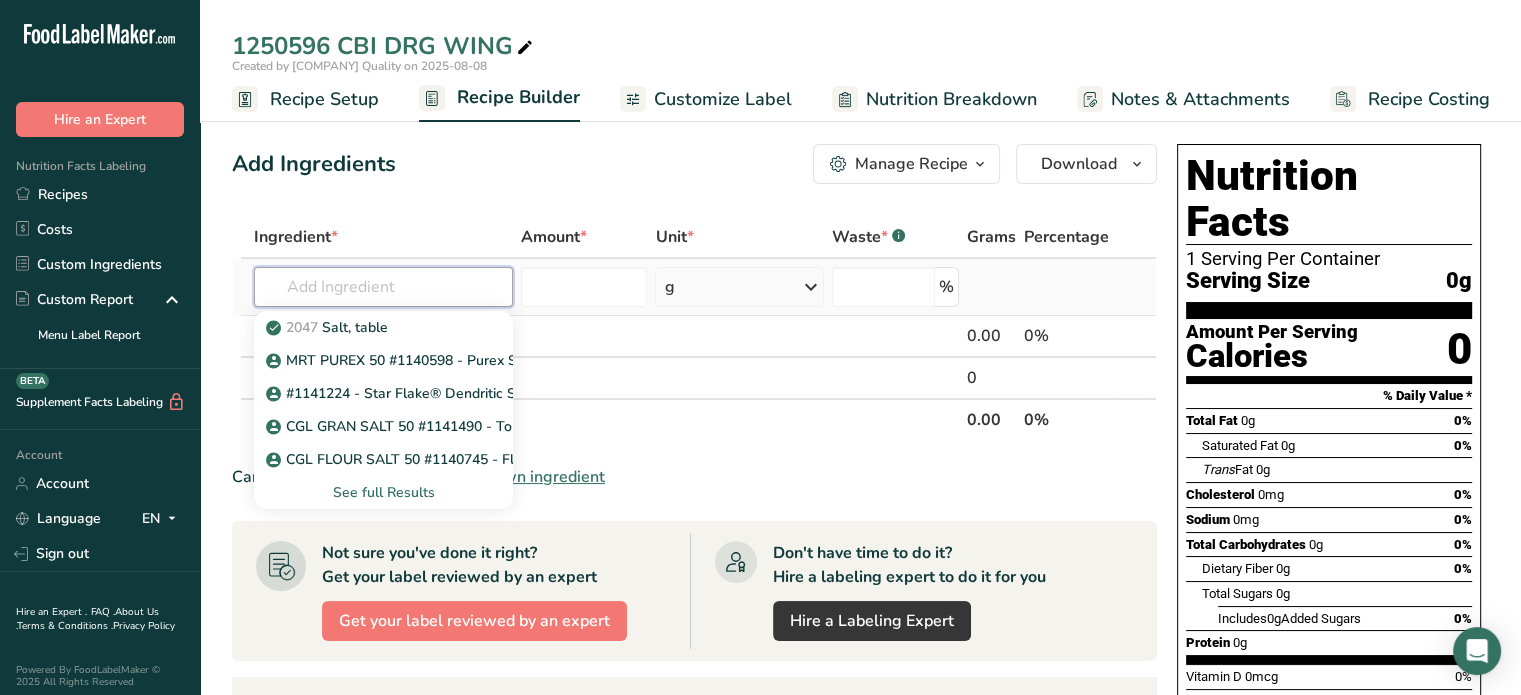 click at bounding box center [383, 287] 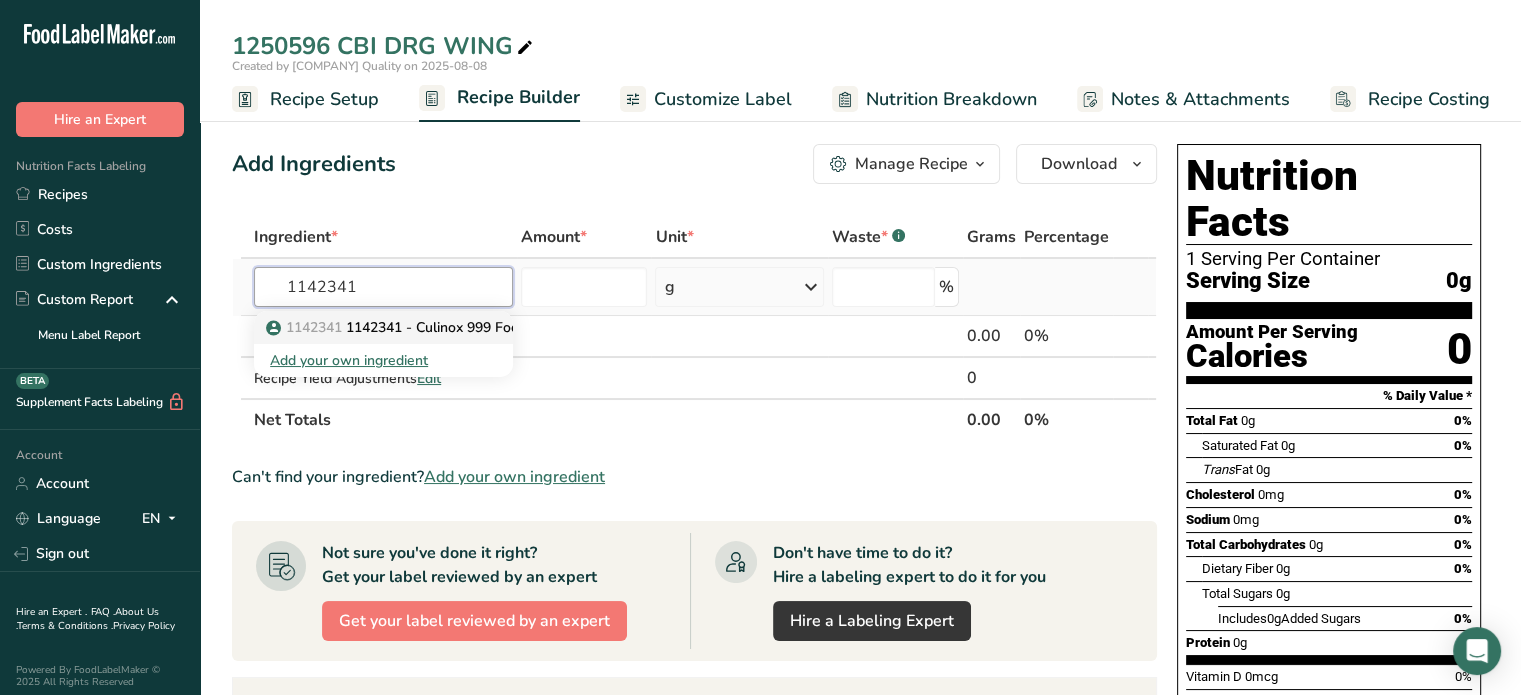 type on "1142341" 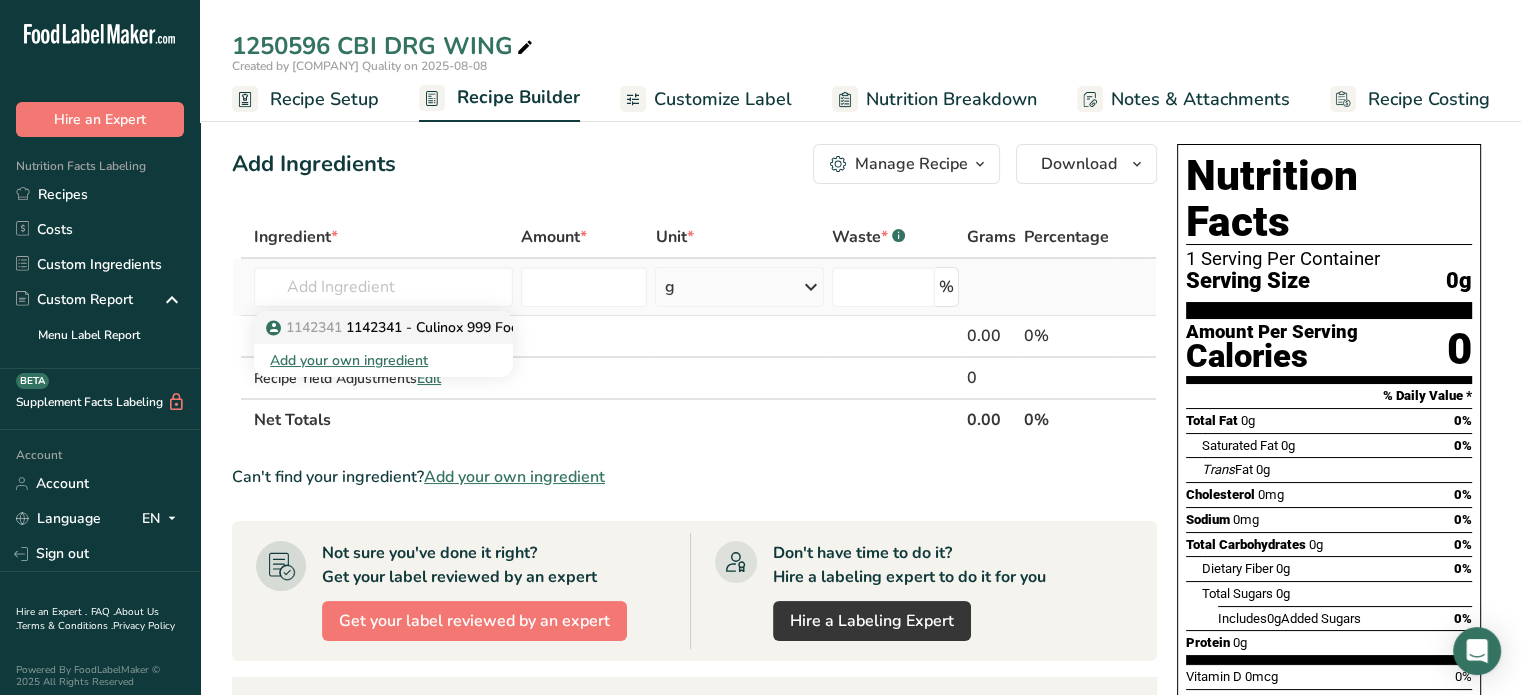 click on "1142341
1142341 - Culinox 999 Food Grade Salt" at bounding box center [435, 327] 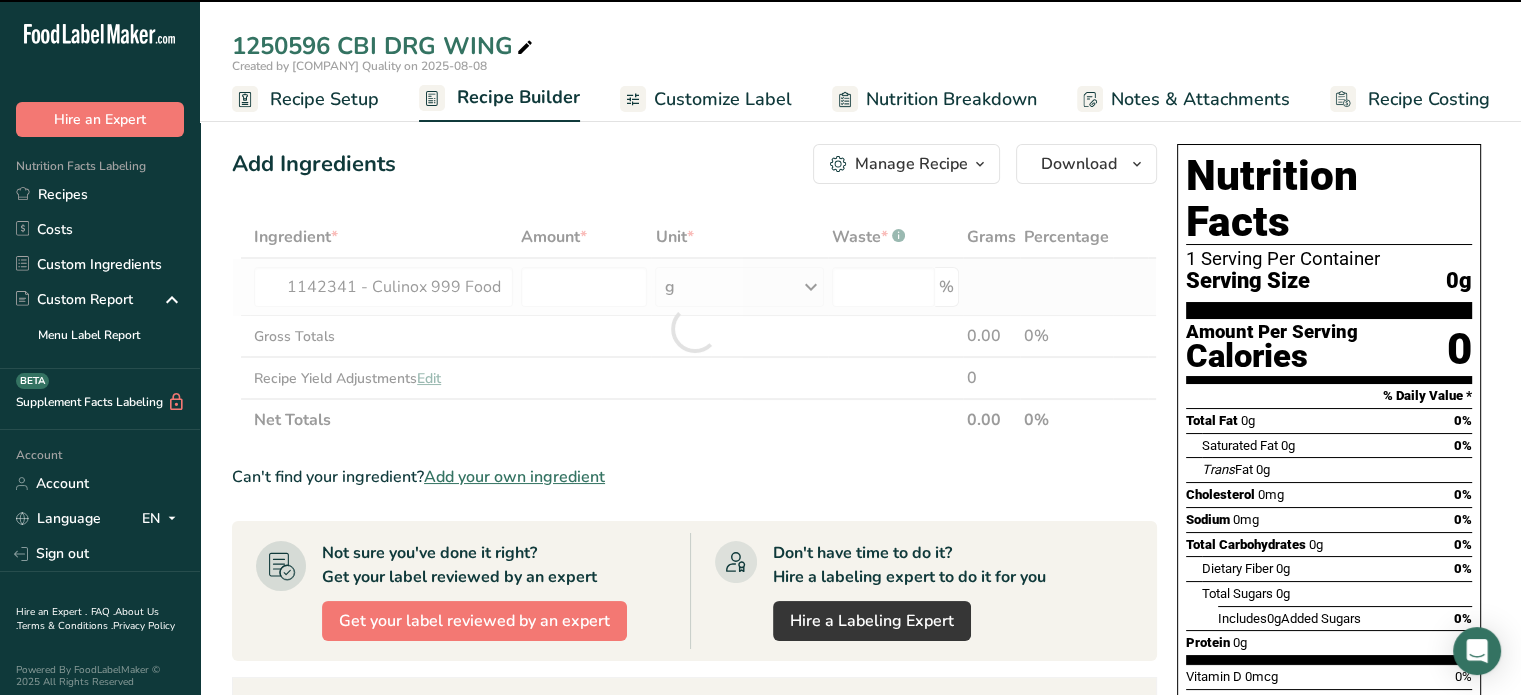 type on "0" 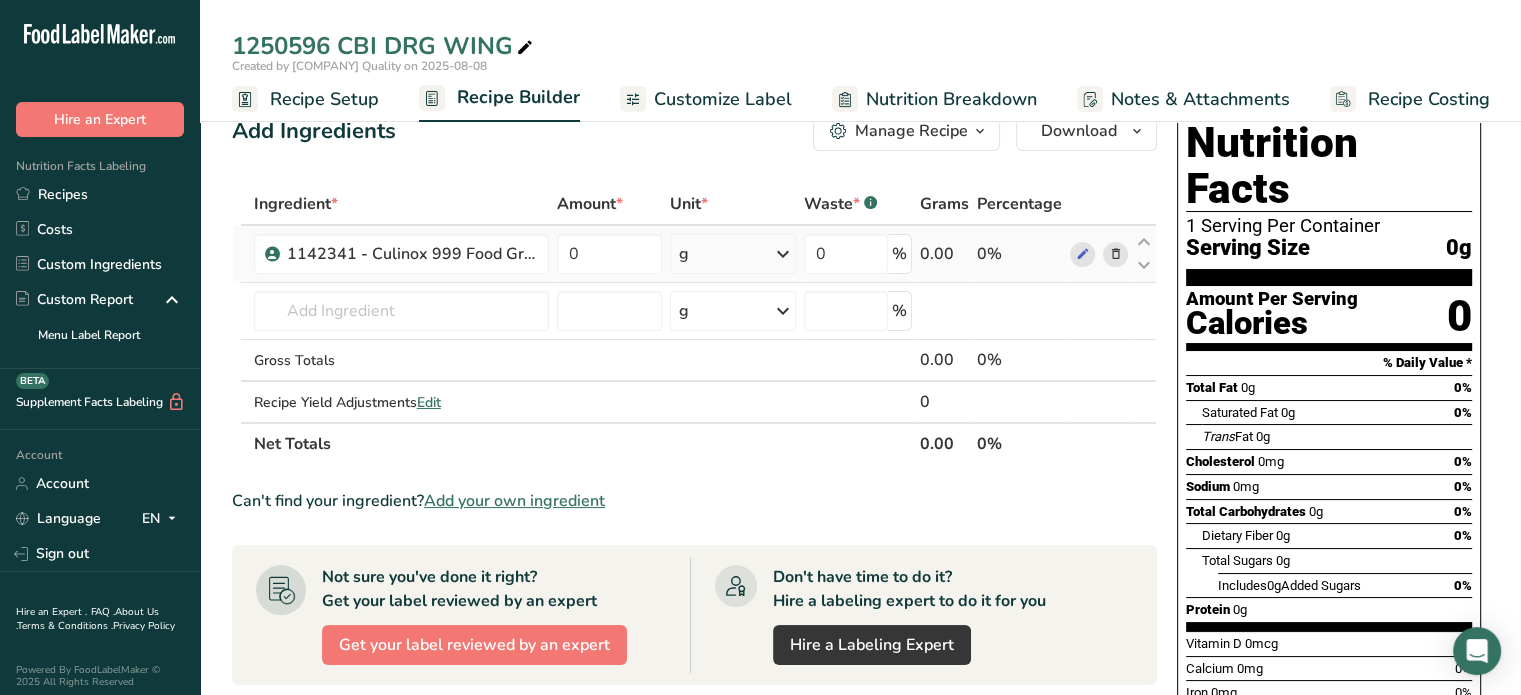 scroll, scrollTop: 0, scrollLeft: 0, axis: both 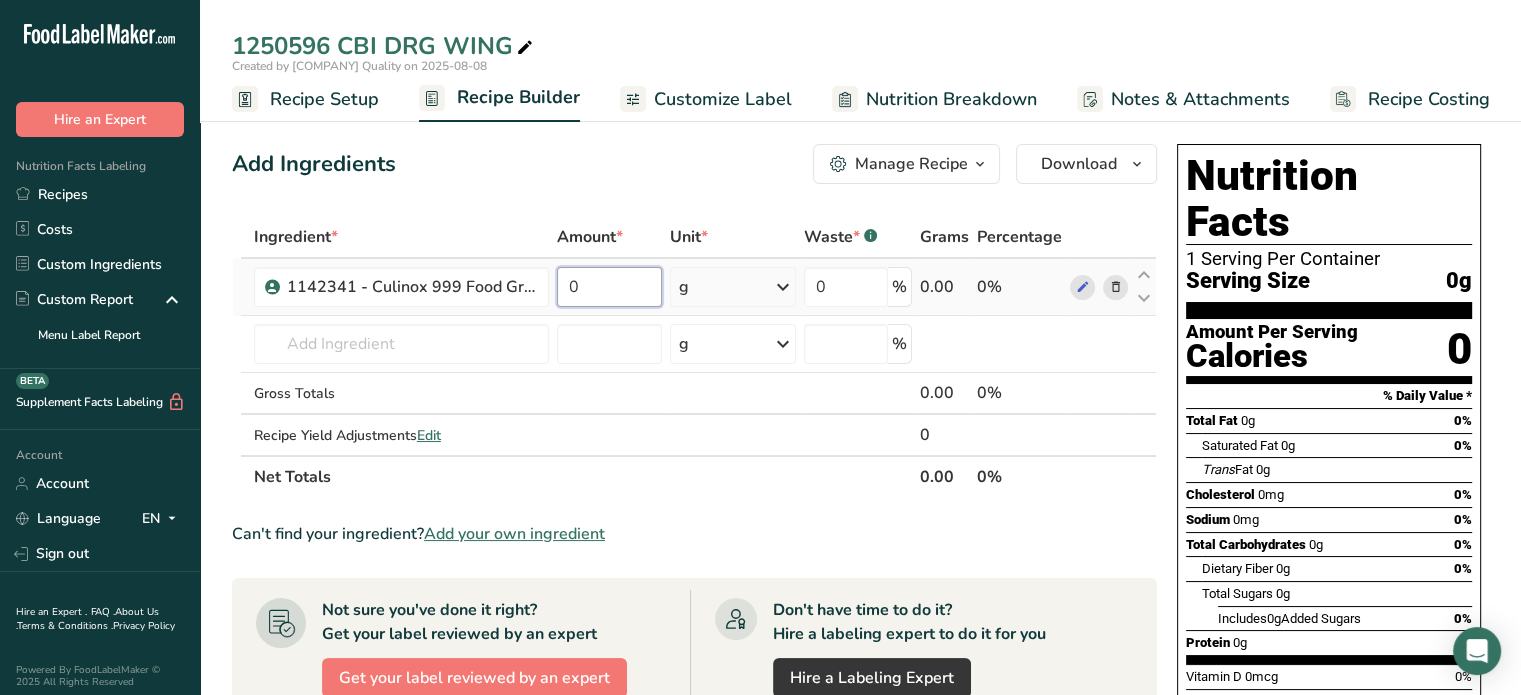 click on "0" at bounding box center (610, 287) 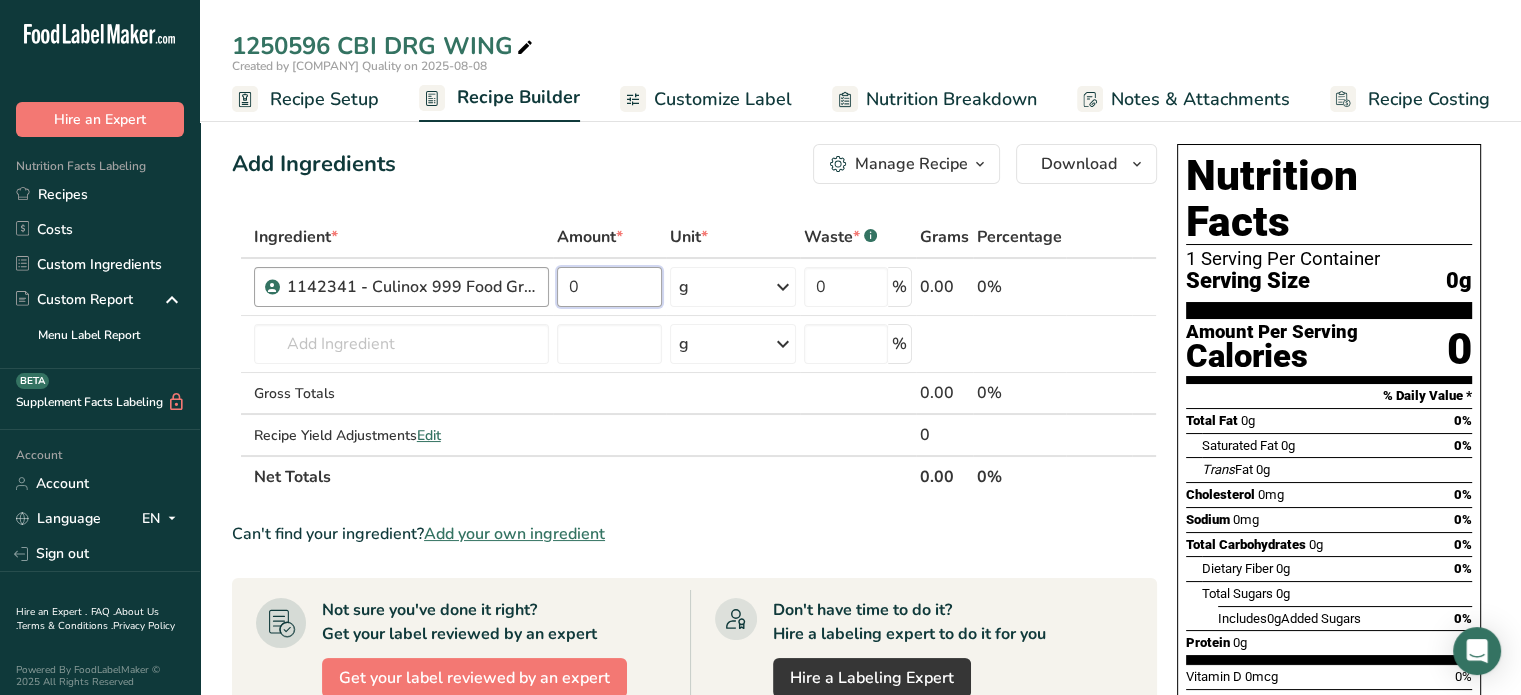 drag, startPoint x: 539, startPoint y: 288, endPoint x: 517, endPoint y: 286, distance: 22.090721 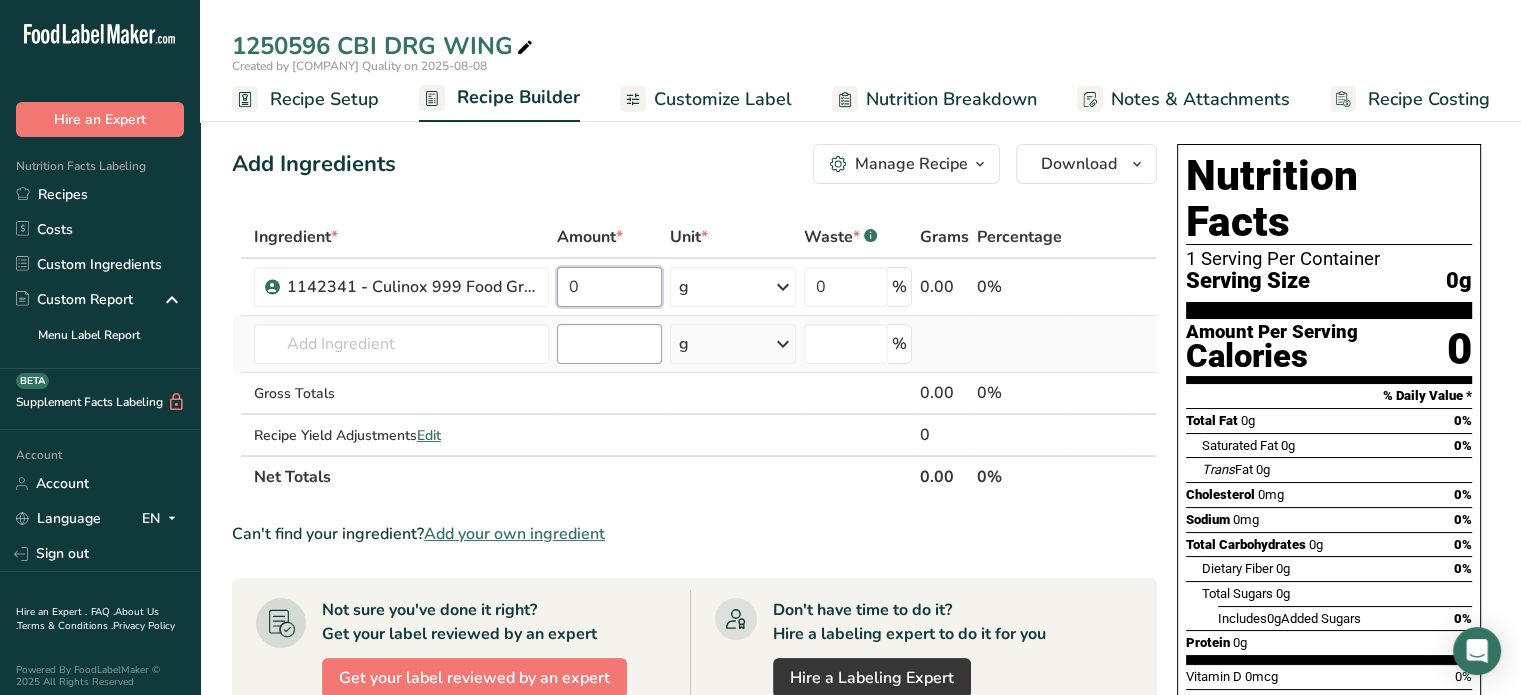 paste on "30.18" 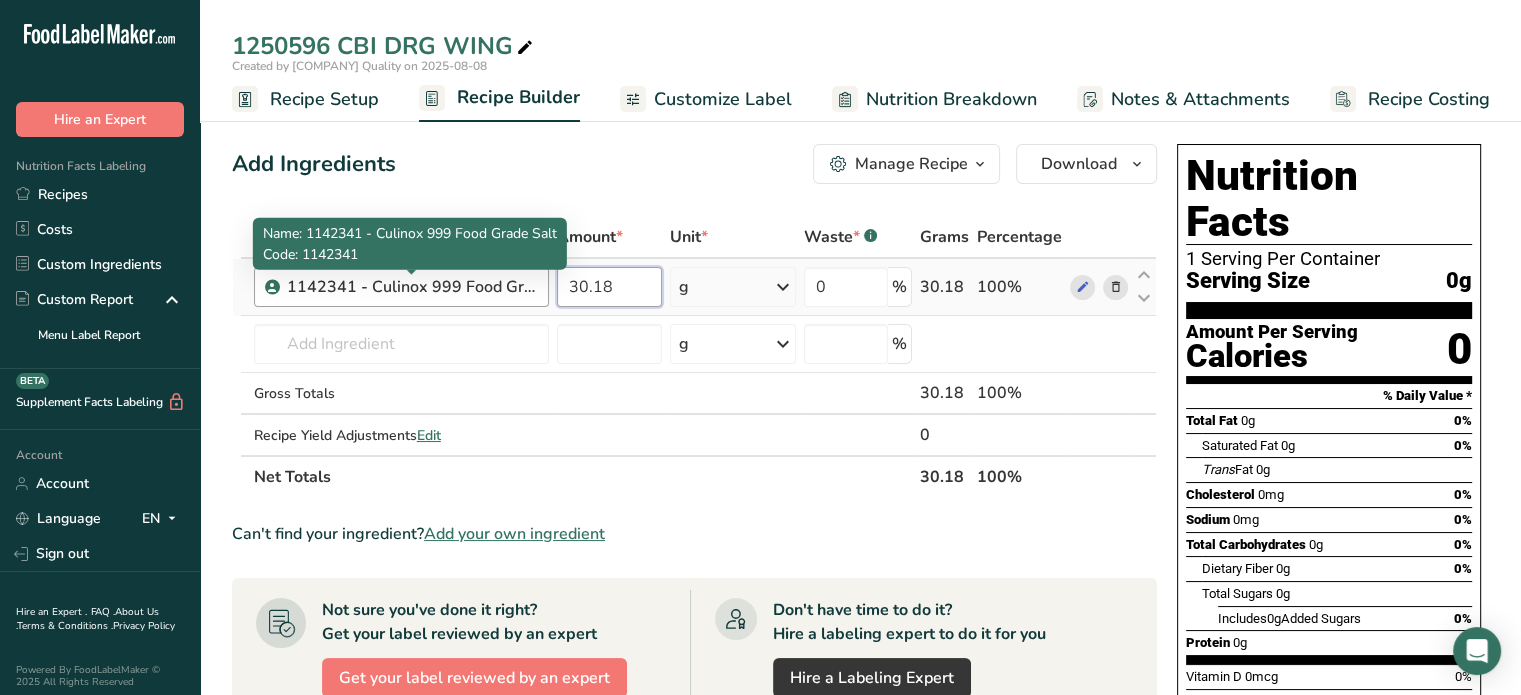 drag, startPoint x: 632, startPoint y: 286, endPoint x: 502, endPoint y: 274, distance: 130.55267 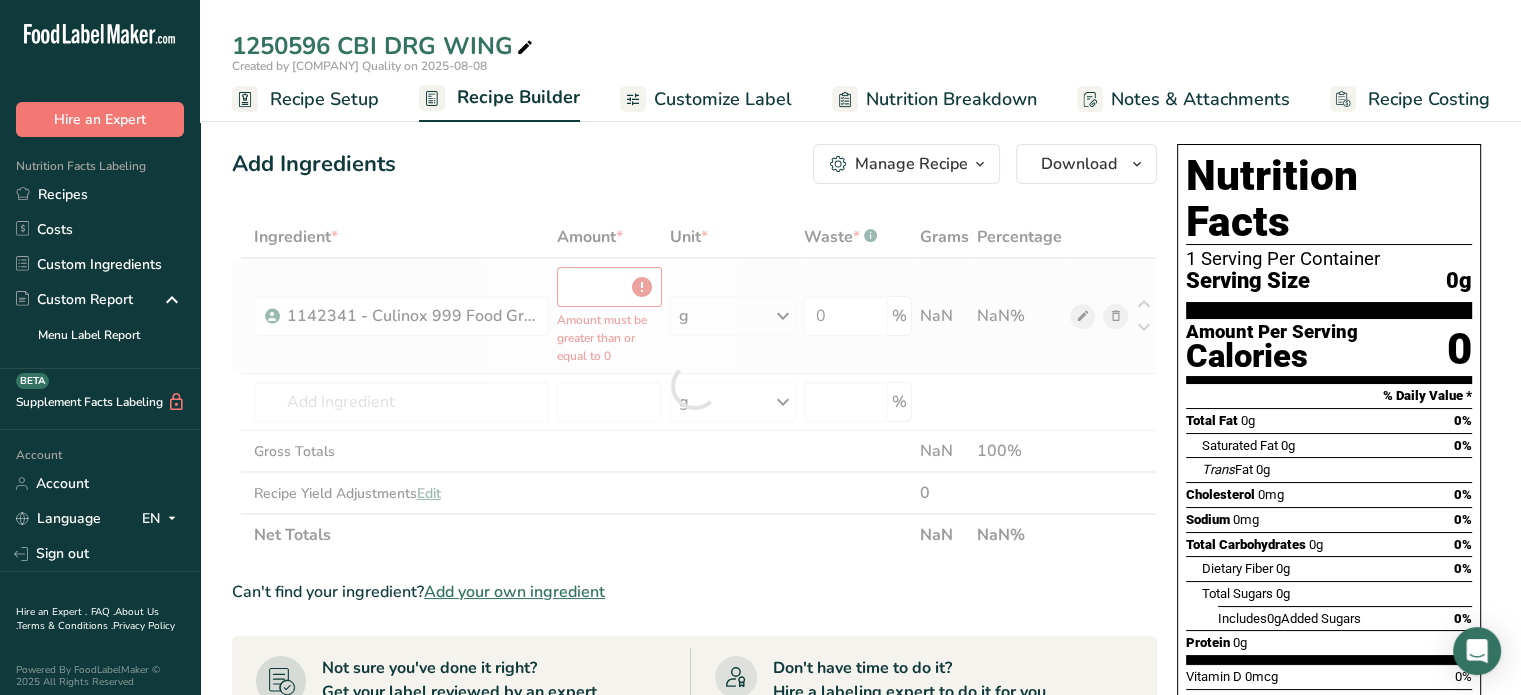 click on "Ingredient *
Amount *
Unit *
Waste *   .a-a{fill:#347362;}.b-a{fill:#fff;}          Grams
Percentage
1142341 - Culinox 999 Food Grade Salt
Amount must be greater than or equal to 0
g
Weight Units
g
kg
mg
See more
Volume Units
l
mL
fl oz
See more
0
%
NaN
NaN%
1142341
1142341 - Culinox 999 Food Grade Salt
Add your own ingredient
g
Weight Units
g
kg
mg
See more
Volume Units
l
mL
fl oz
See more" at bounding box center (694, 386) 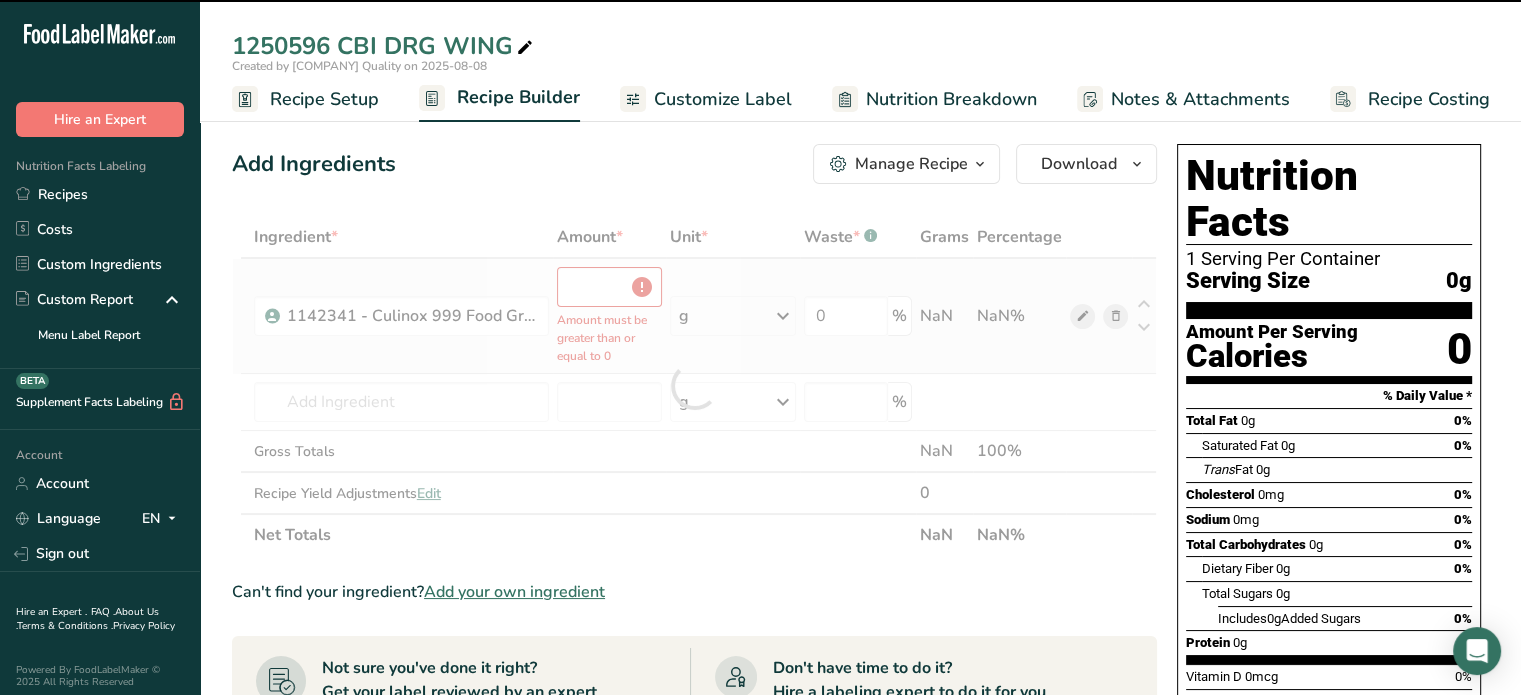 type on "0" 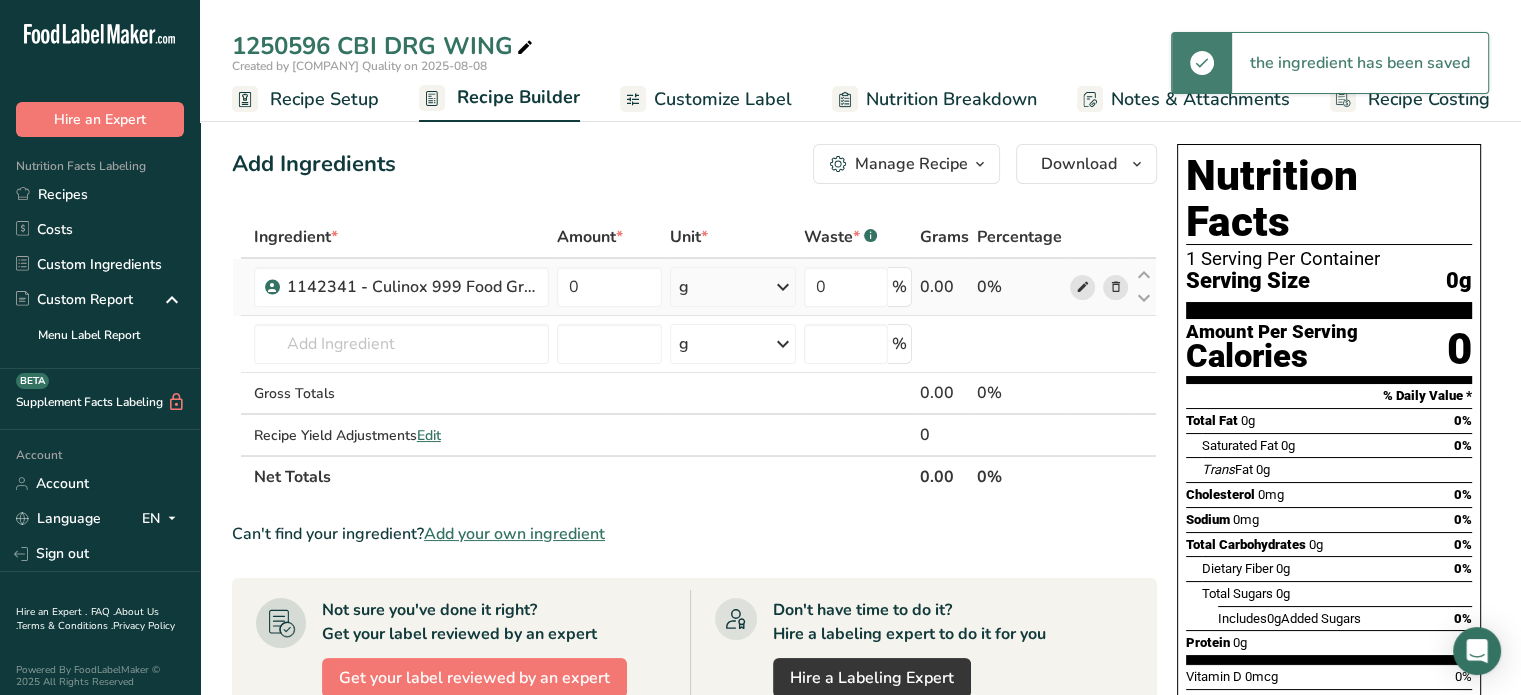 click at bounding box center (1082, 287) 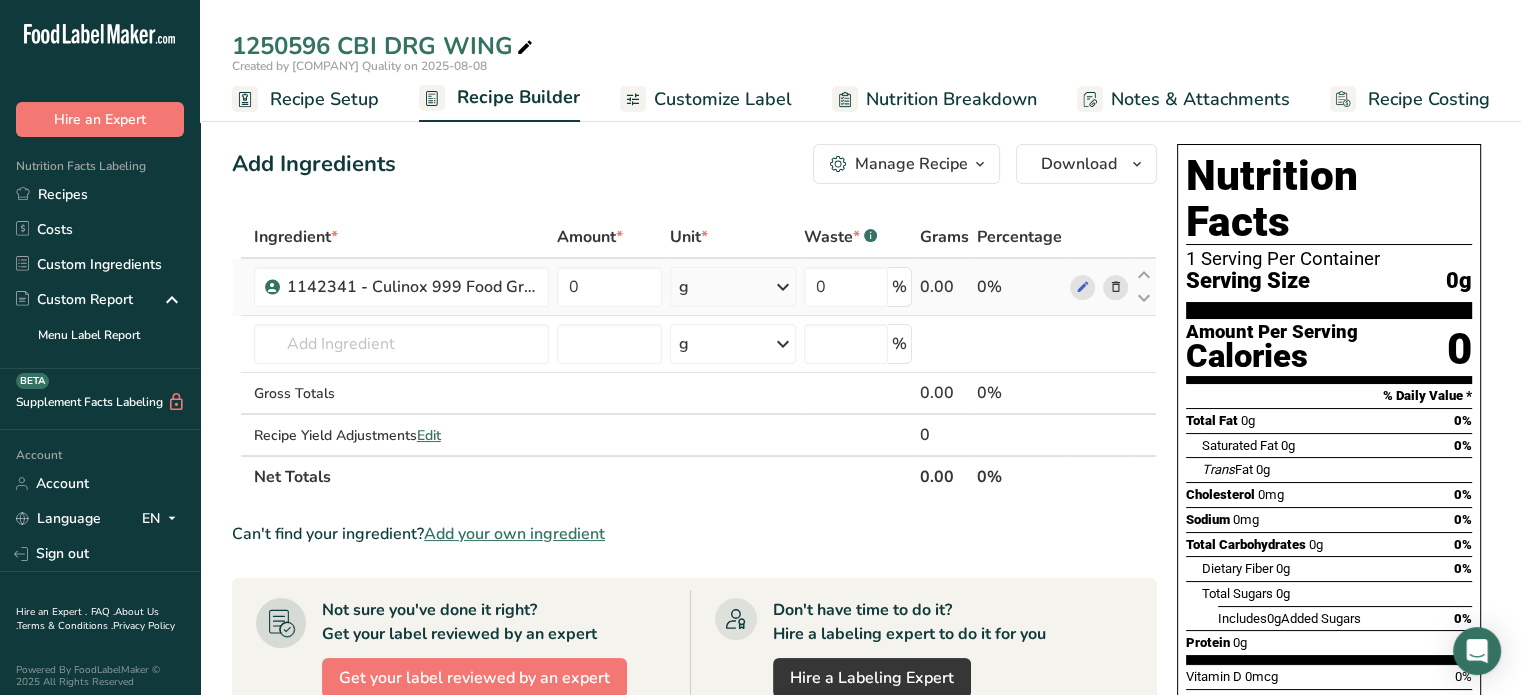 click on "0%" at bounding box center [1019, 287] 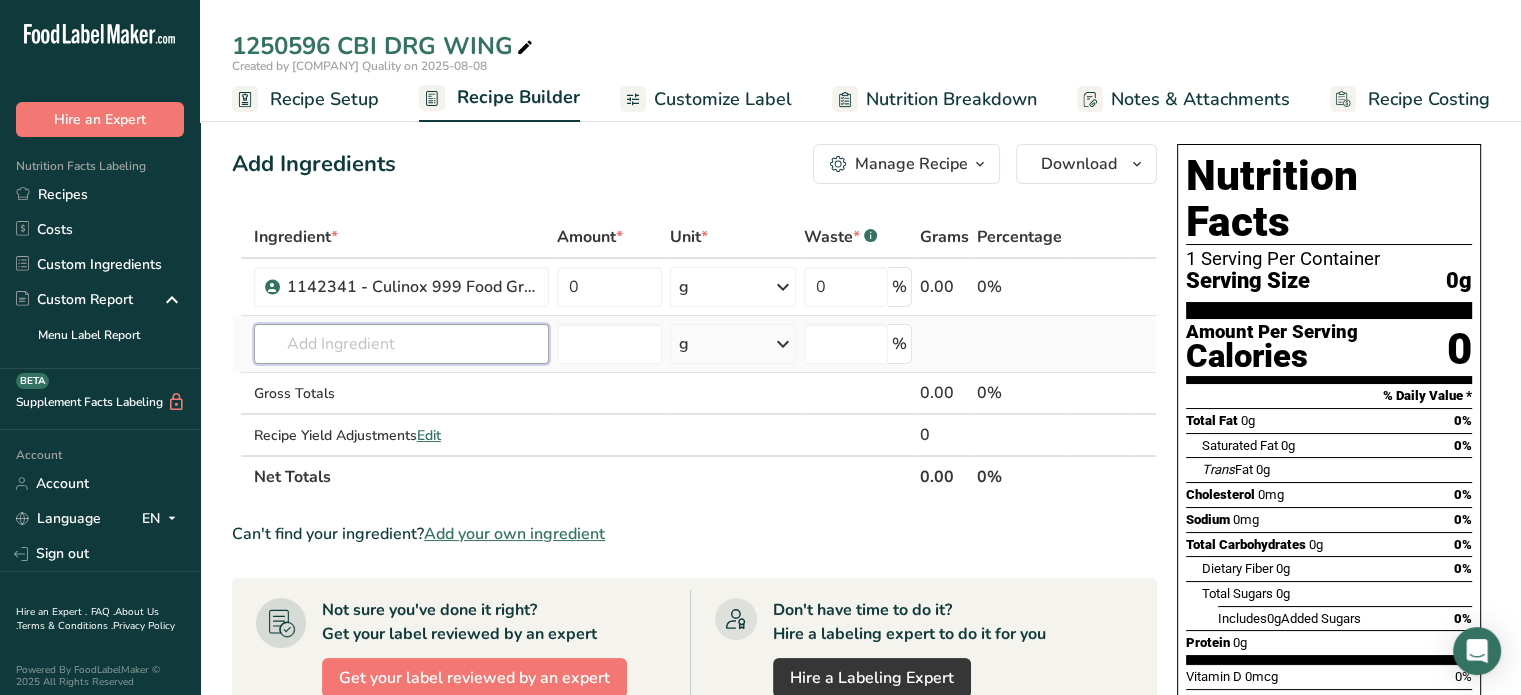 click at bounding box center [401, 344] 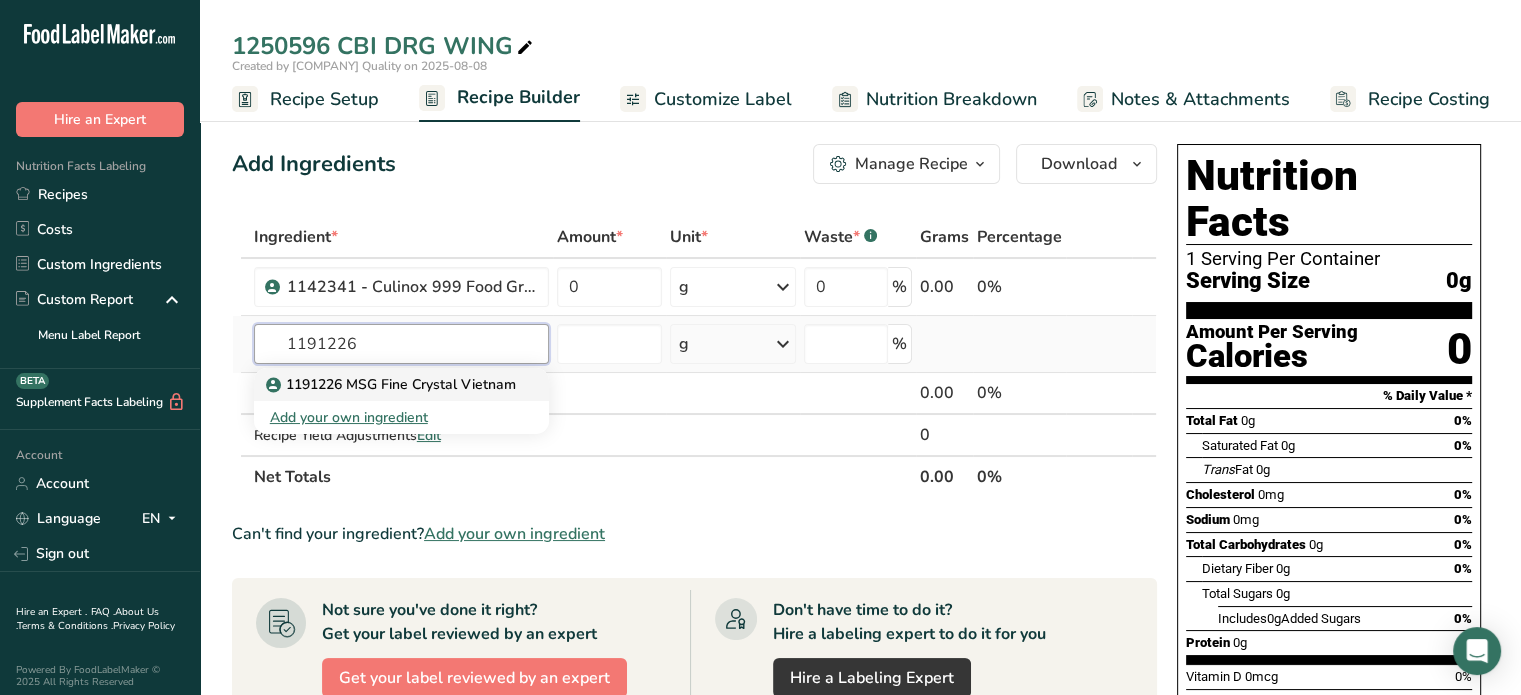 type on "1191226" 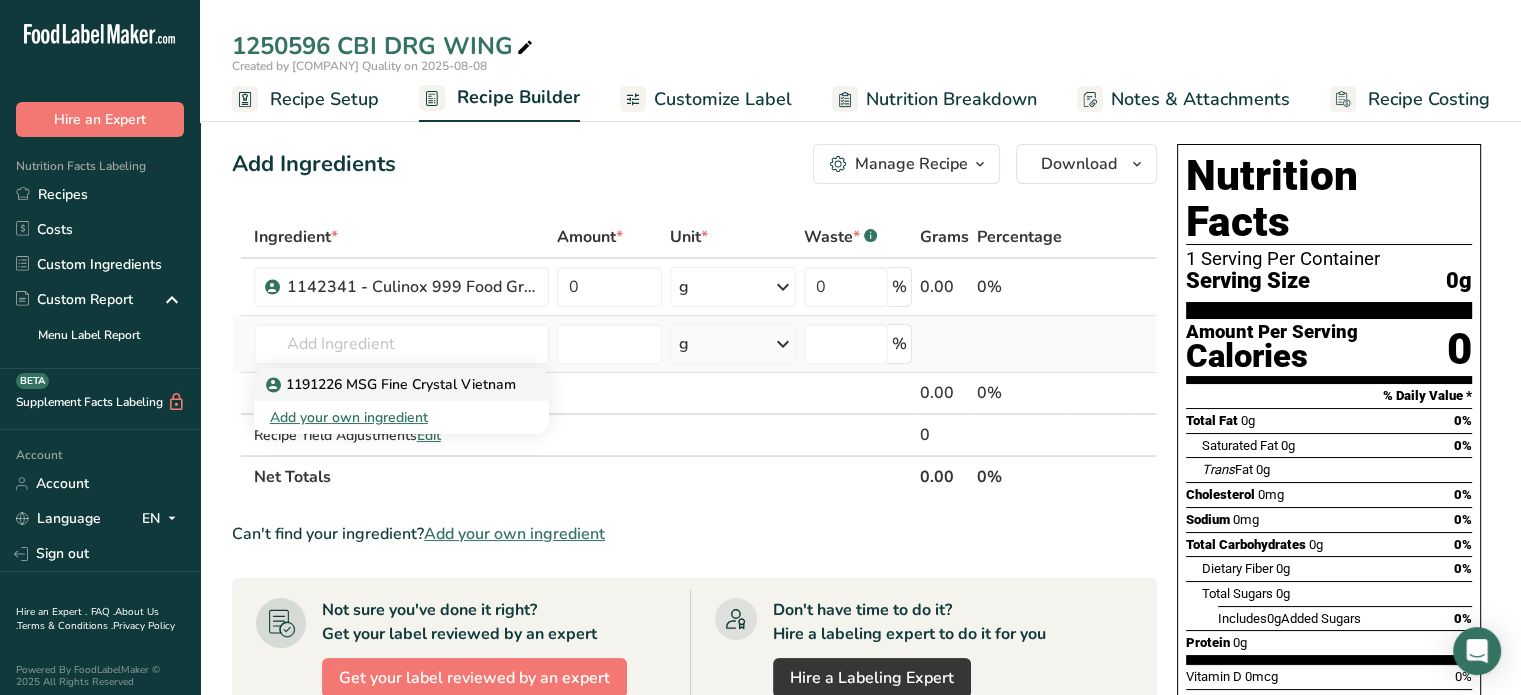 click on "1191226 MSG Fine Crystal Vietnam" at bounding box center [393, 384] 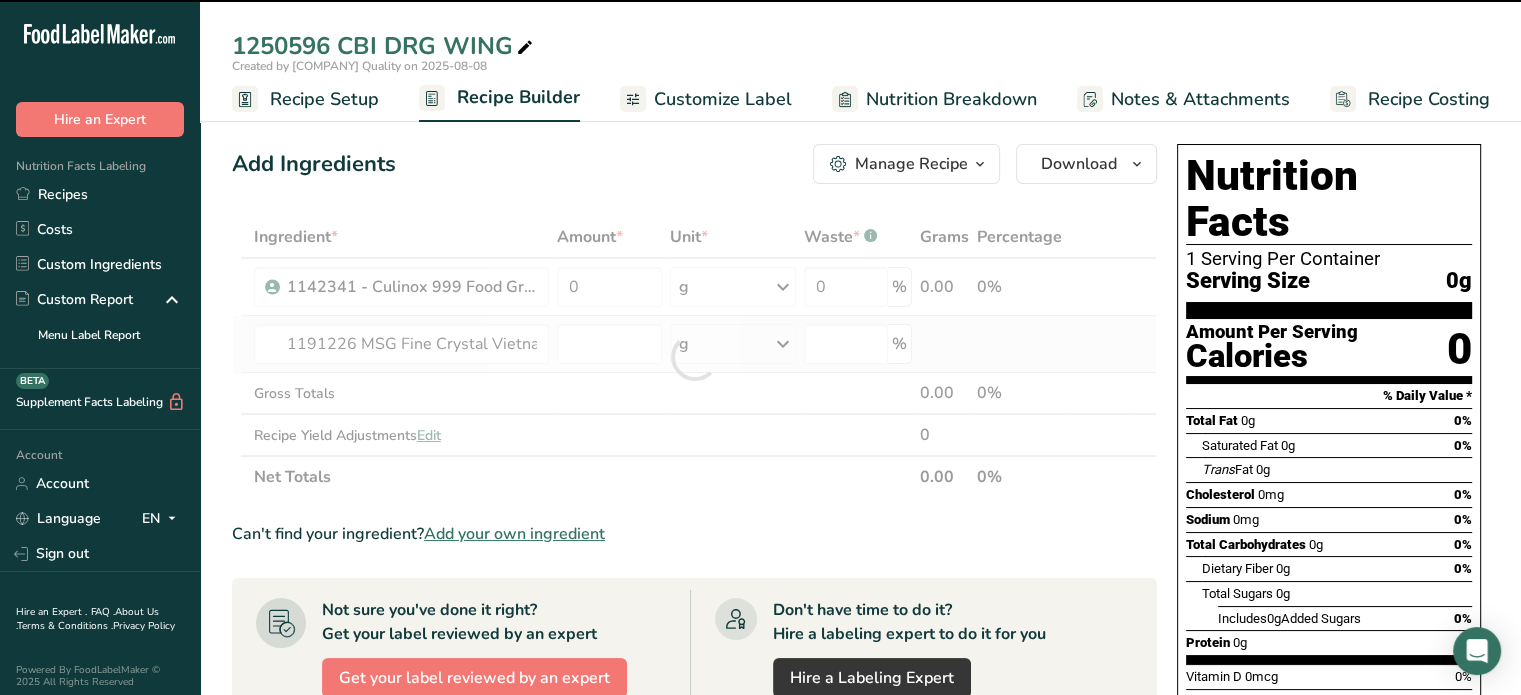 type on "0" 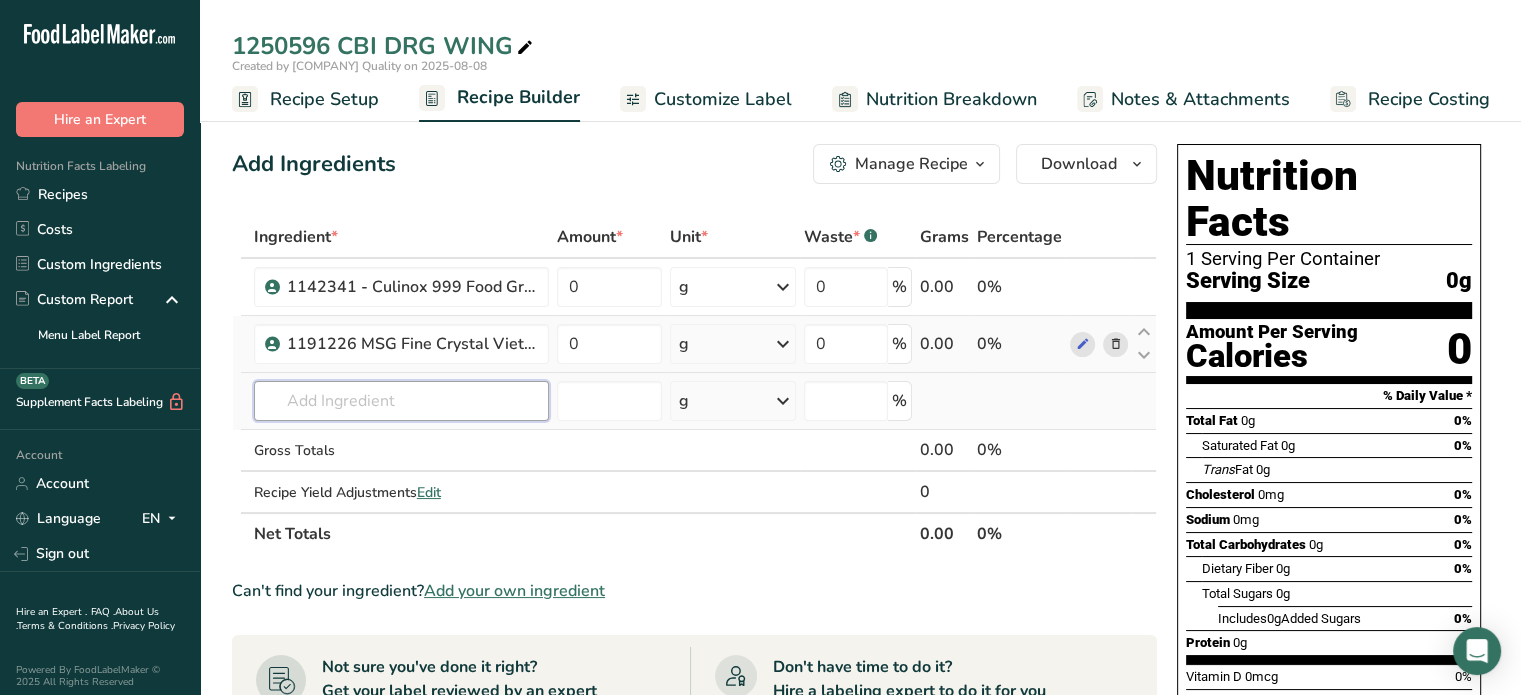 click at bounding box center [401, 401] 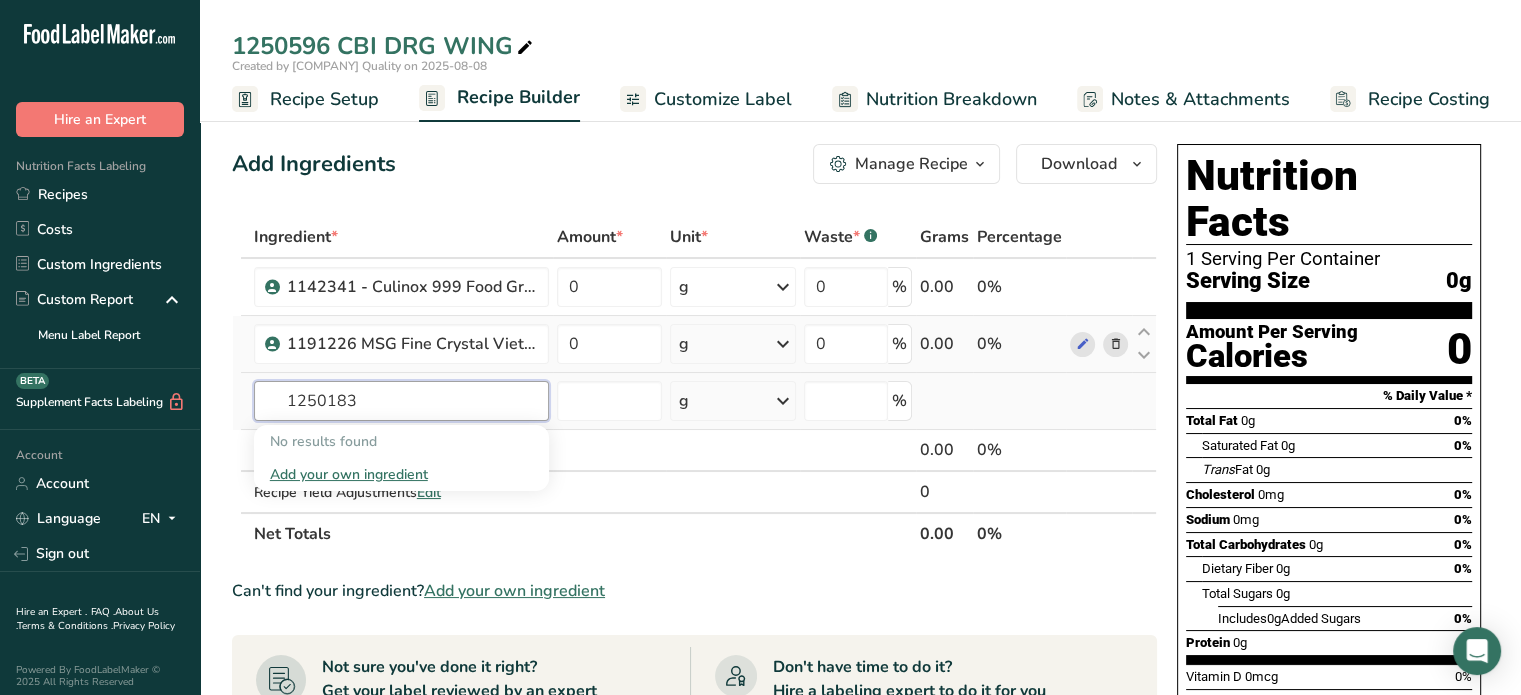 type on "1250183" 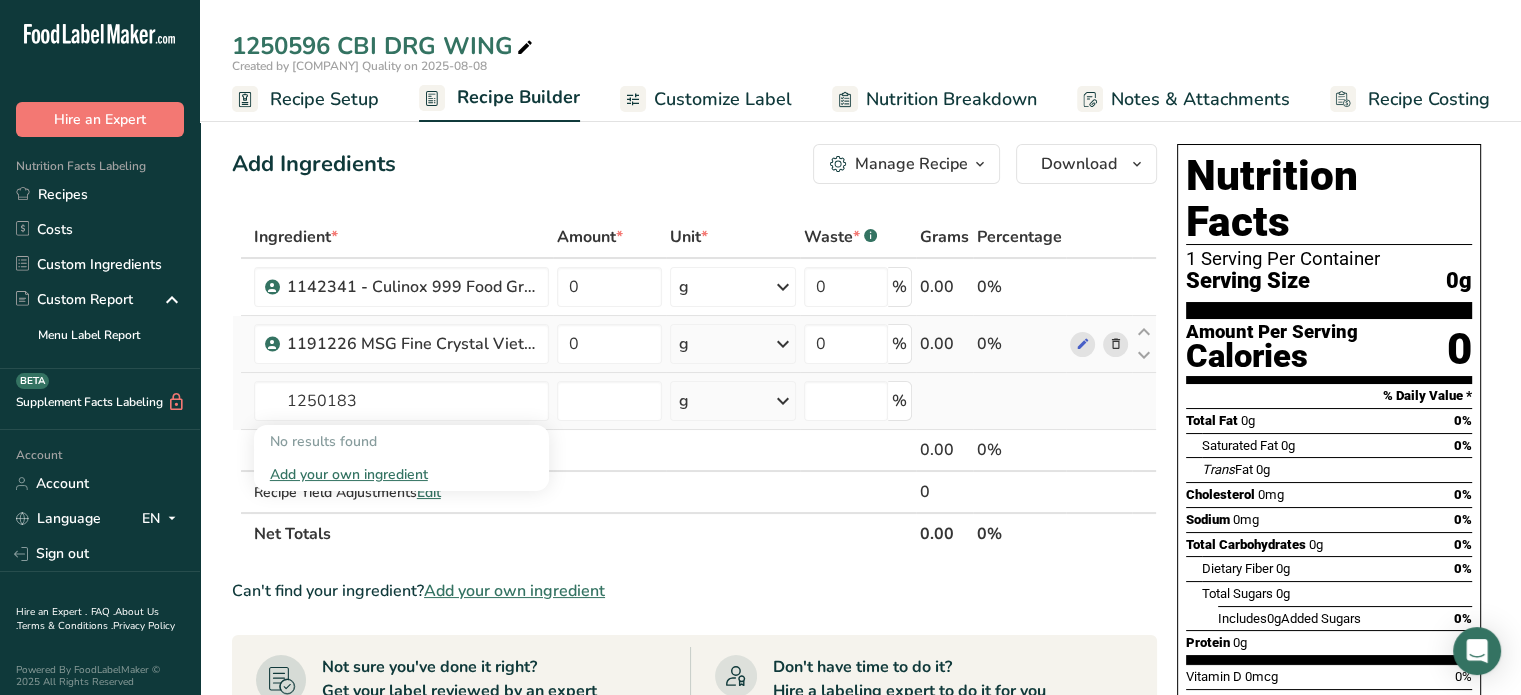 type 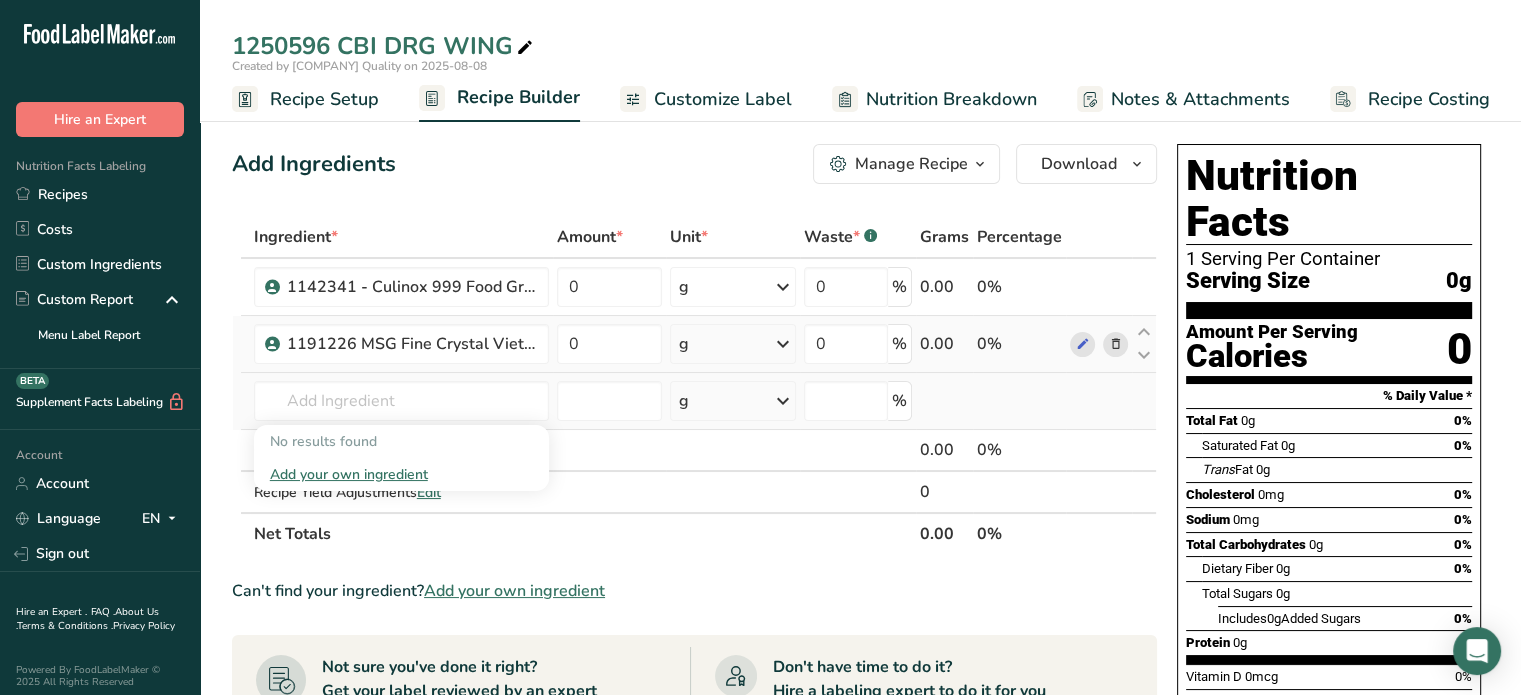 click on "Add your own ingredient" at bounding box center [401, 474] 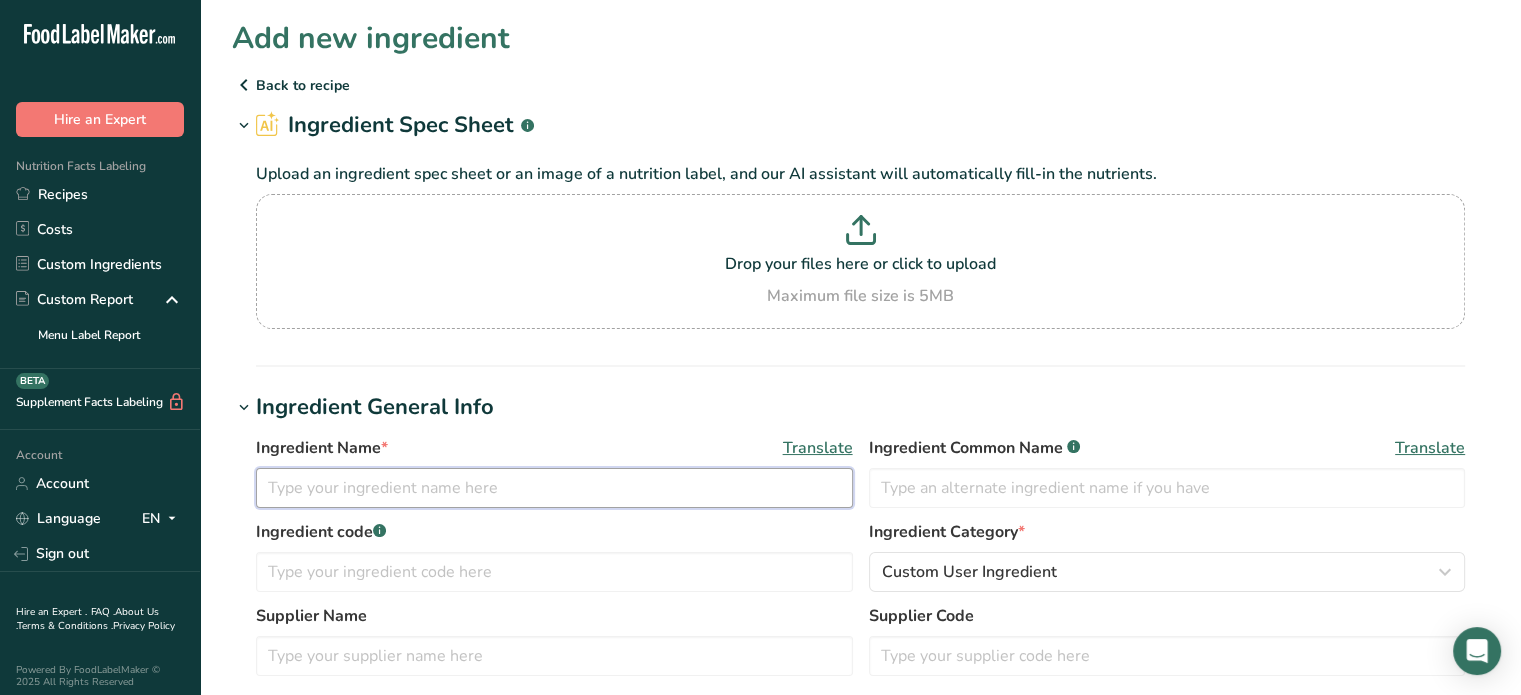 click at bounding box center (554, 488) 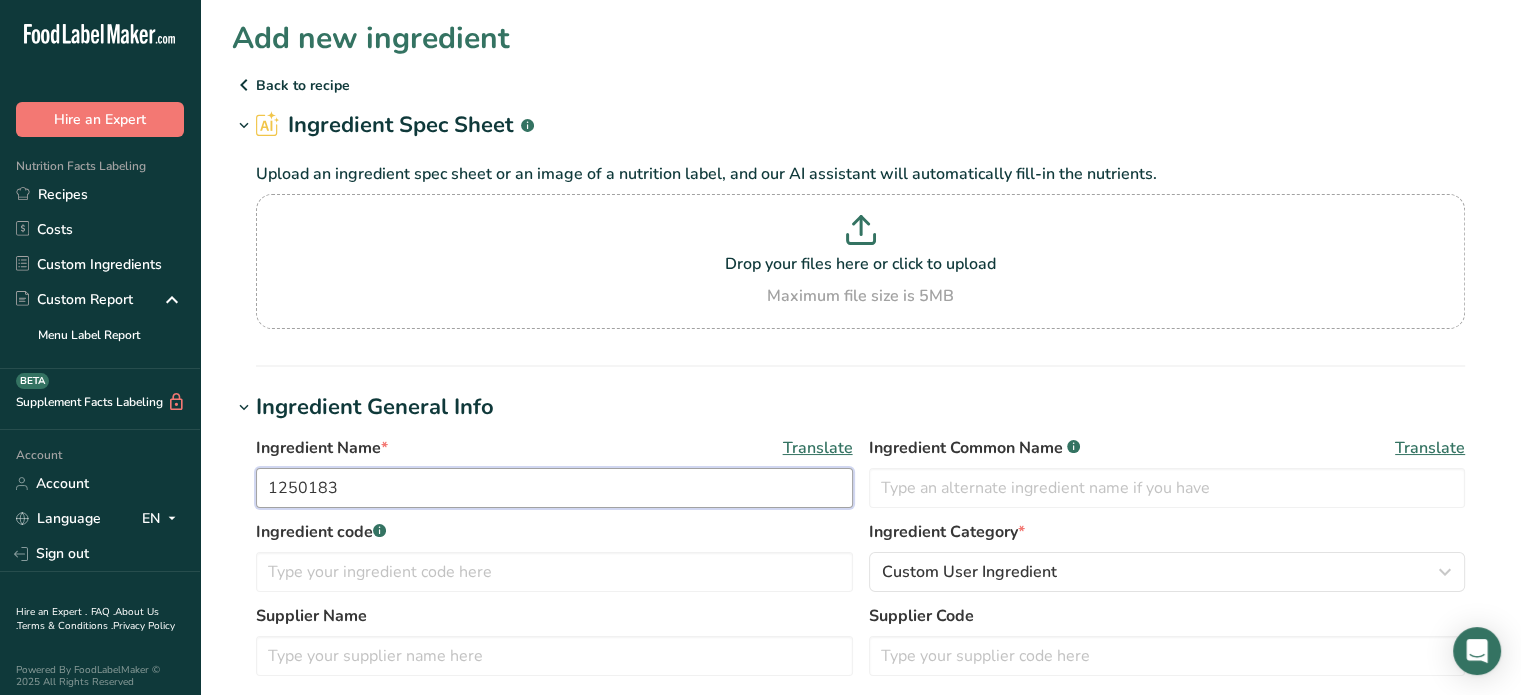 type on "1250183" 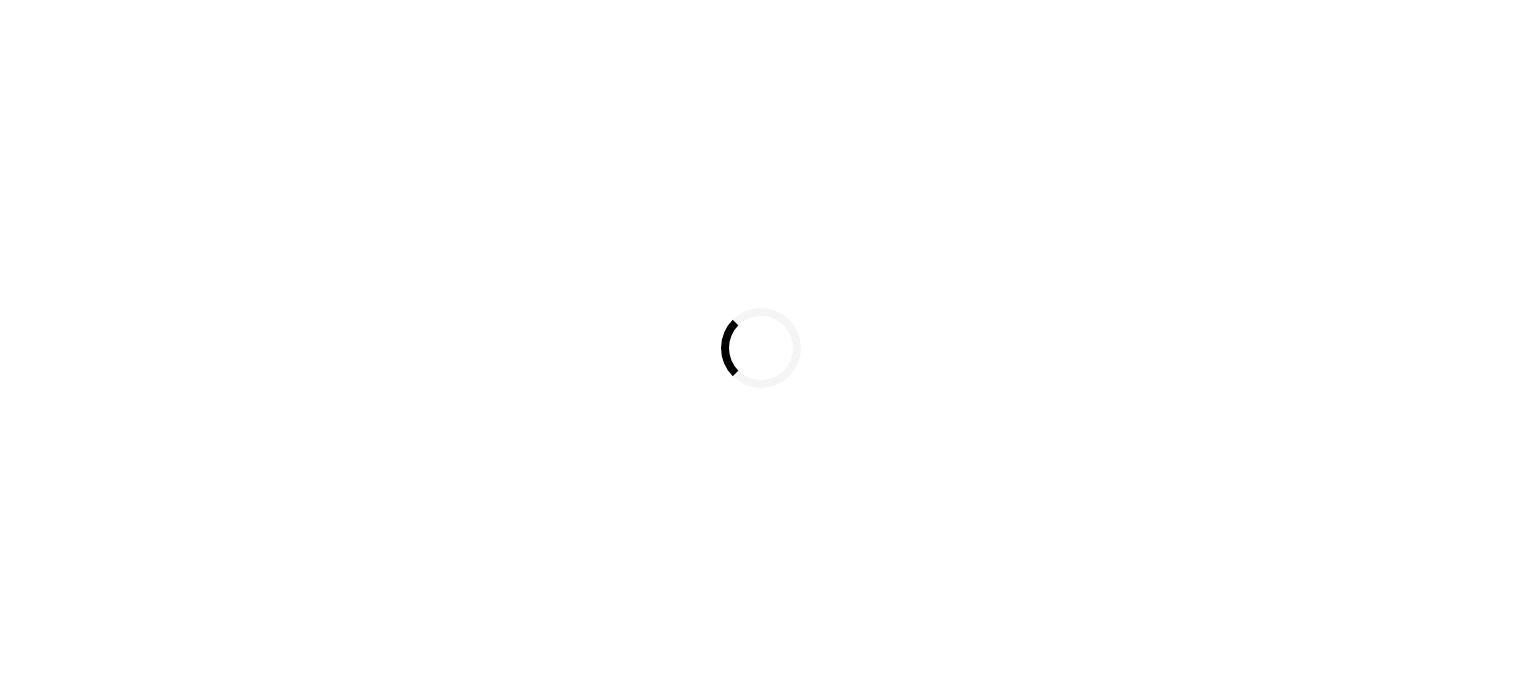 scroll, scrollTop: 0, scrollLeft: 0, axis: both 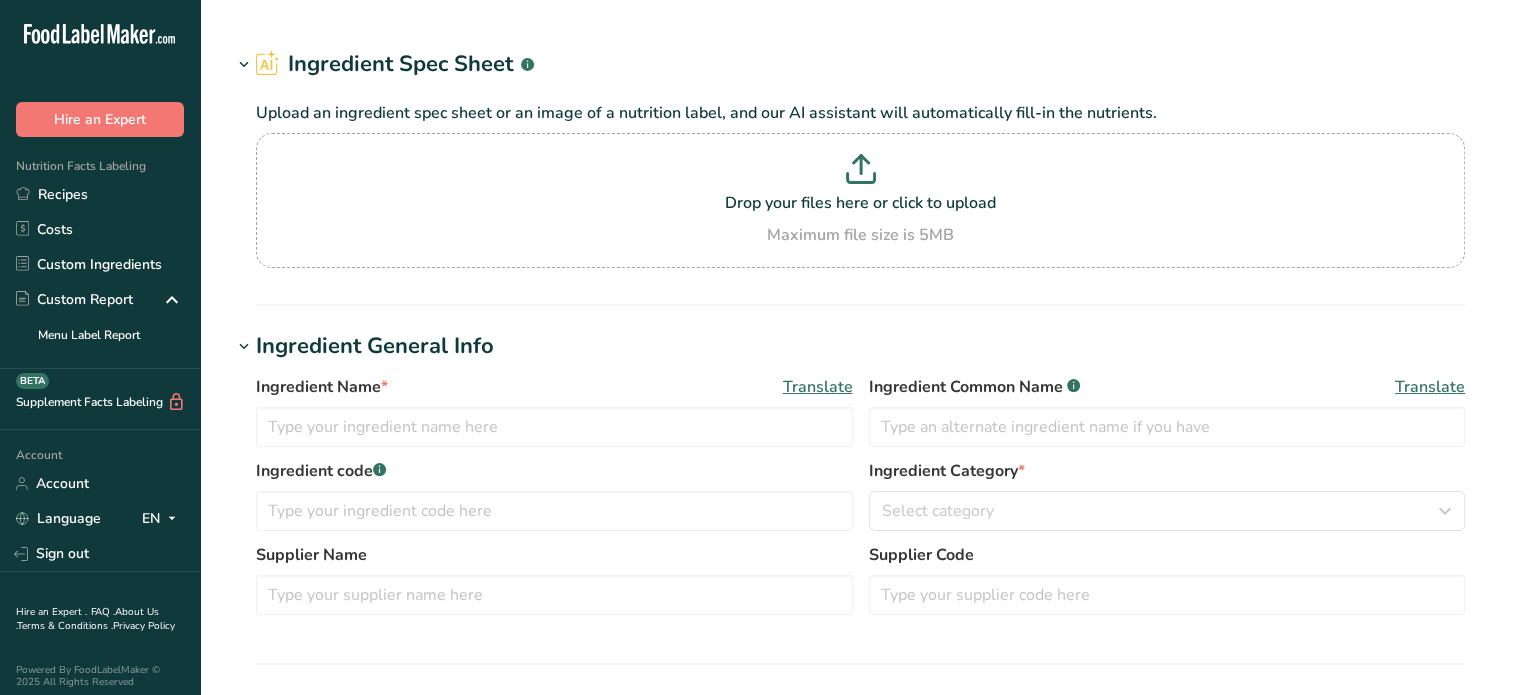 type on "[NUMBER] - Culinox 999 Food Grade Salt" 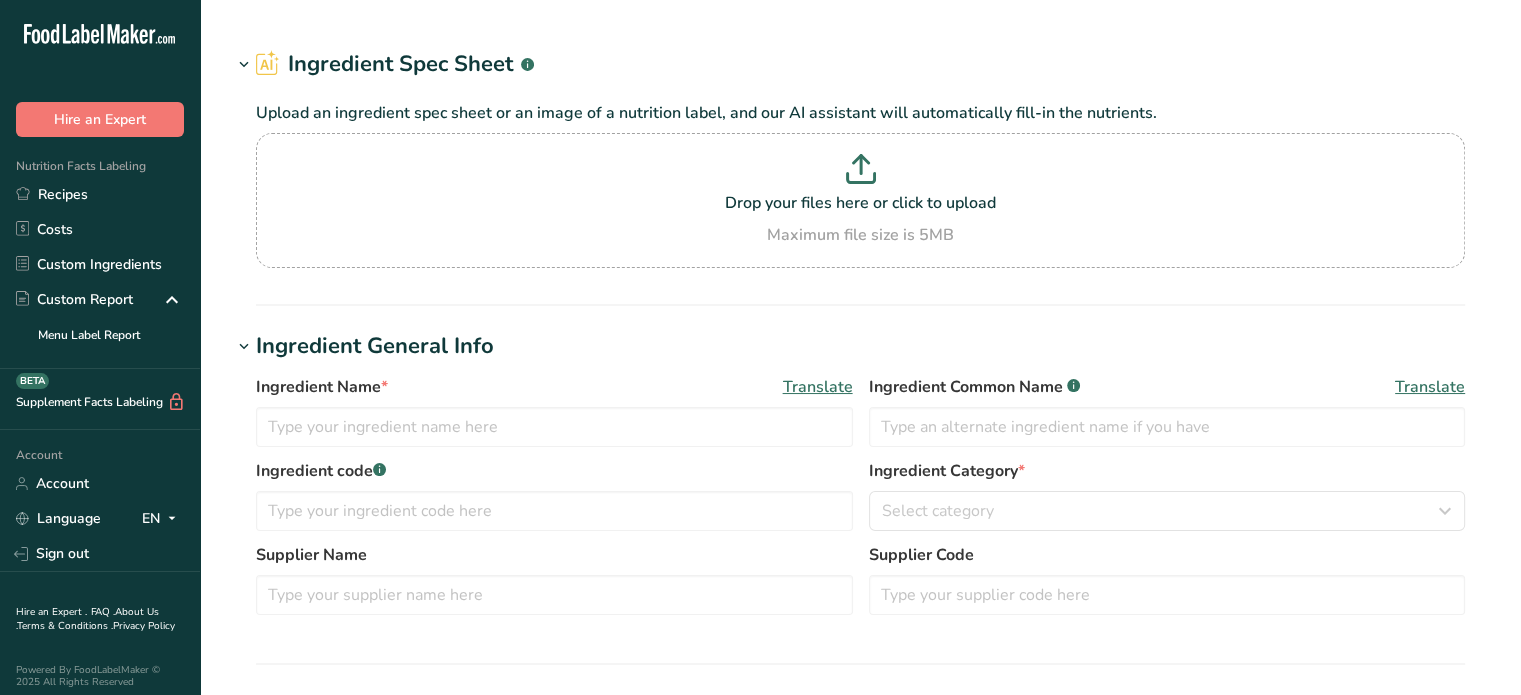 type on "Salt" 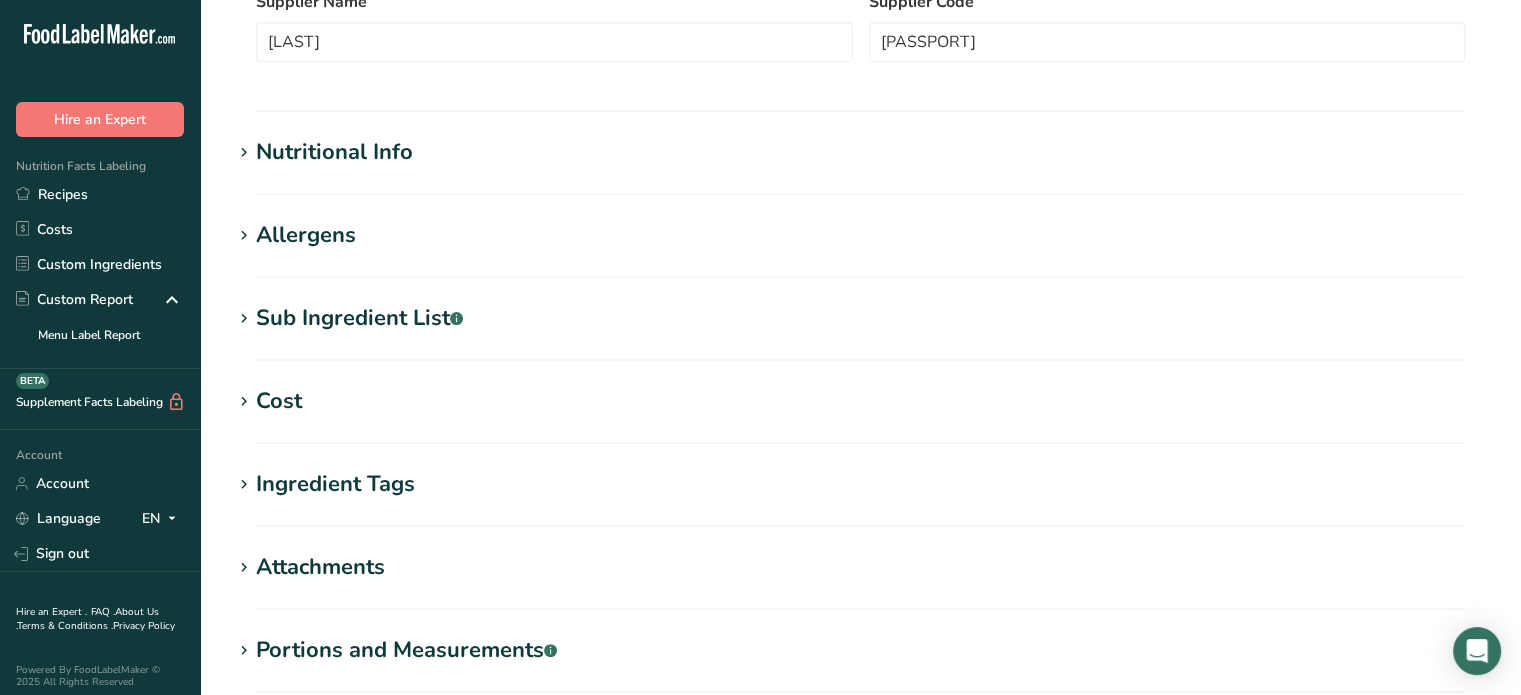 scroll, scrollTop: 600, scrollLeft: 0, axis: vertical 